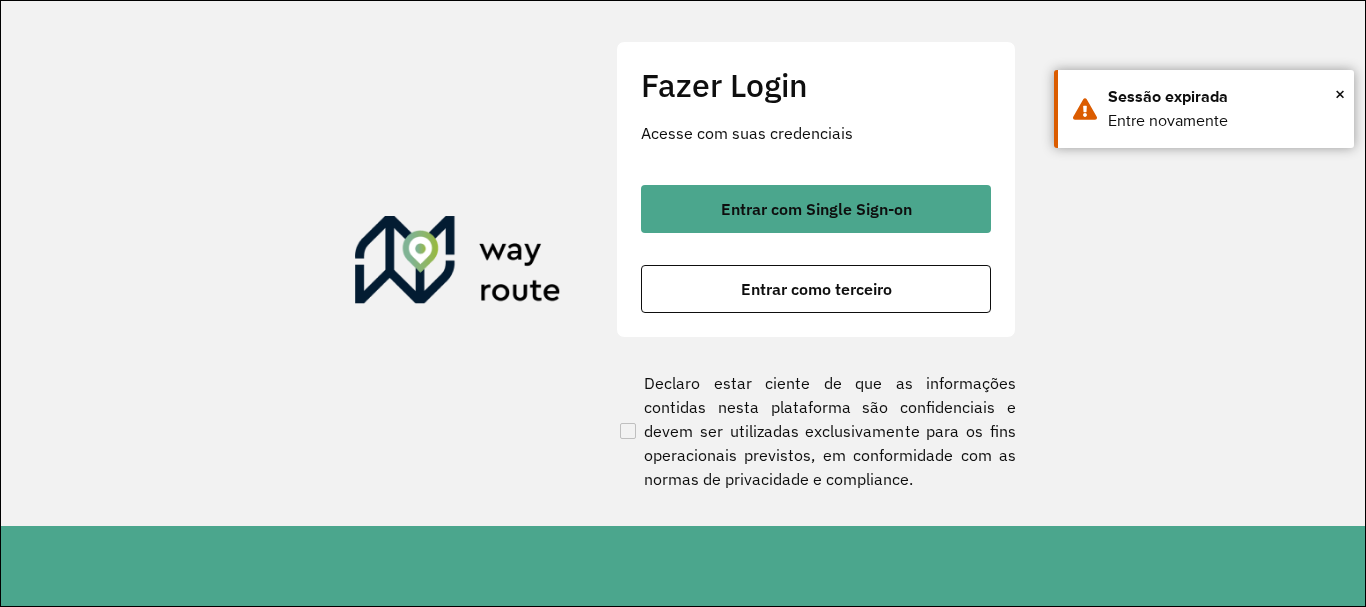 scroll, scrollTop: 0, scrollLeft: 0, axis: both 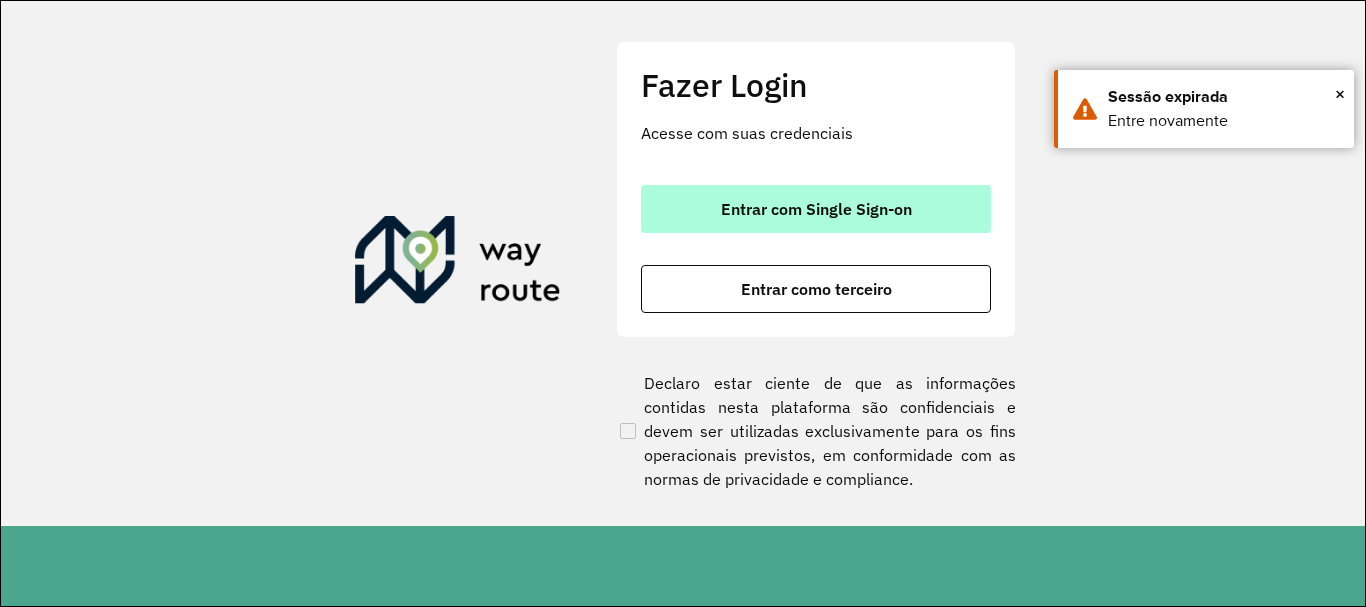 click on "Entrar com Single Sign-on" at bounding box center (816, 209) 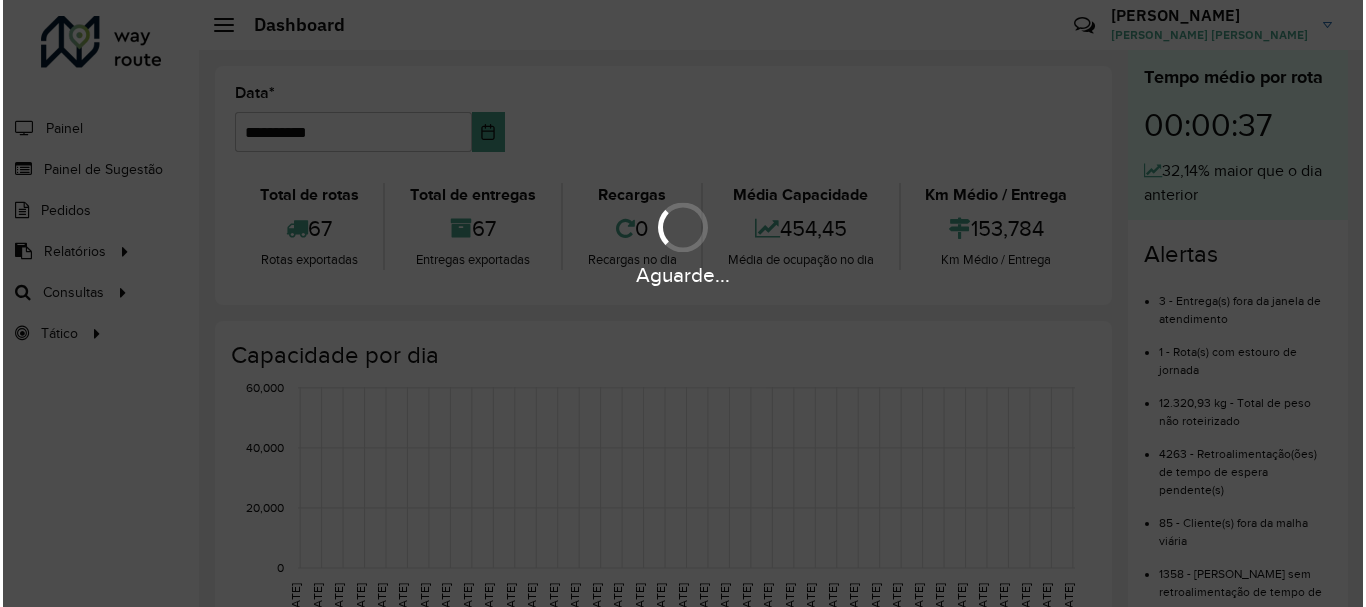 scroll, scrollTop: 0, scrollLeft: 0, axis: both 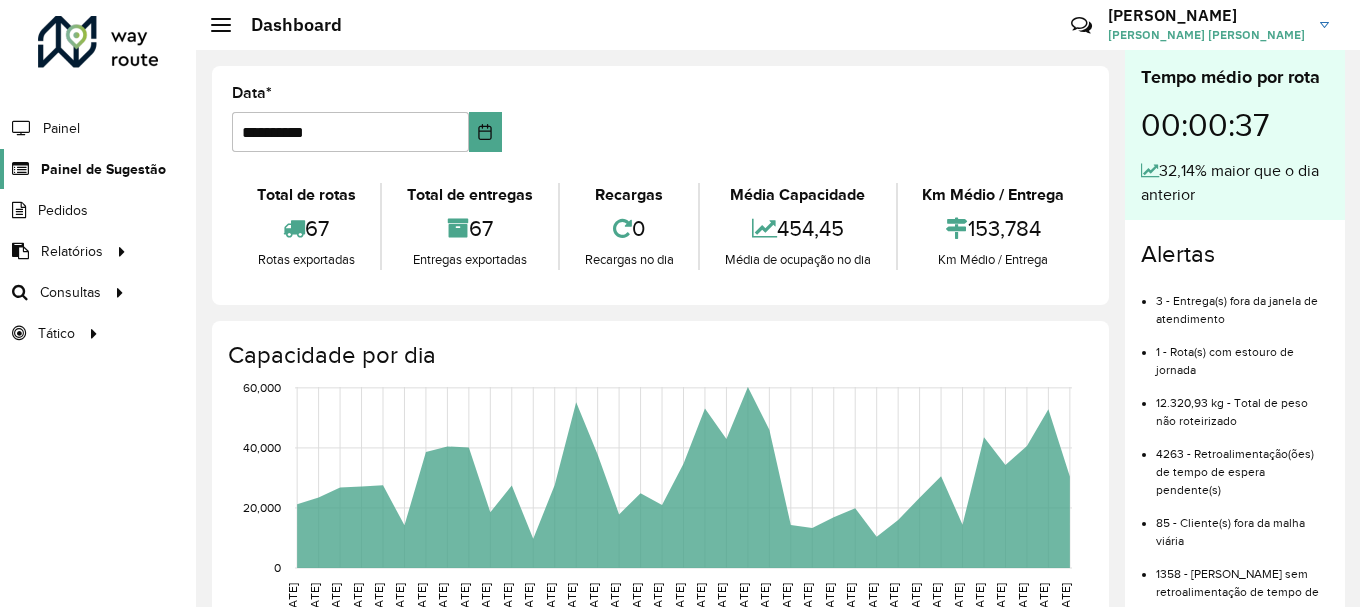 click on "Painel de Sugestão" 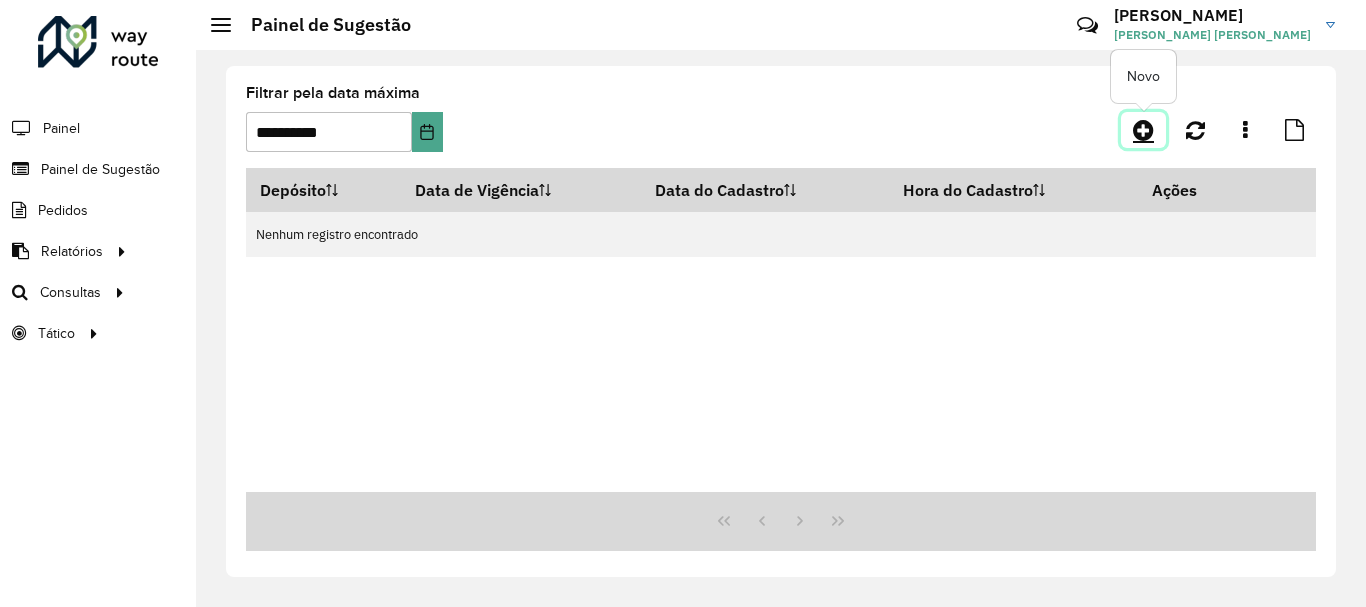 click 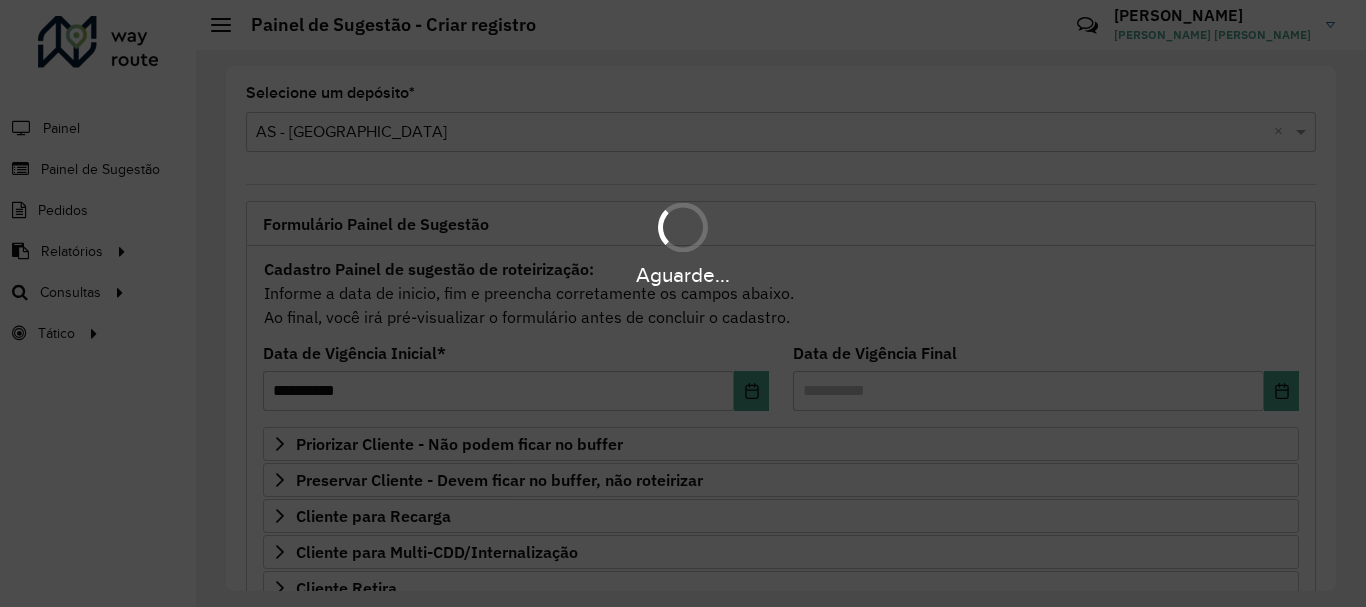 click on "Aguarde..." at bounding box center [683, 303] 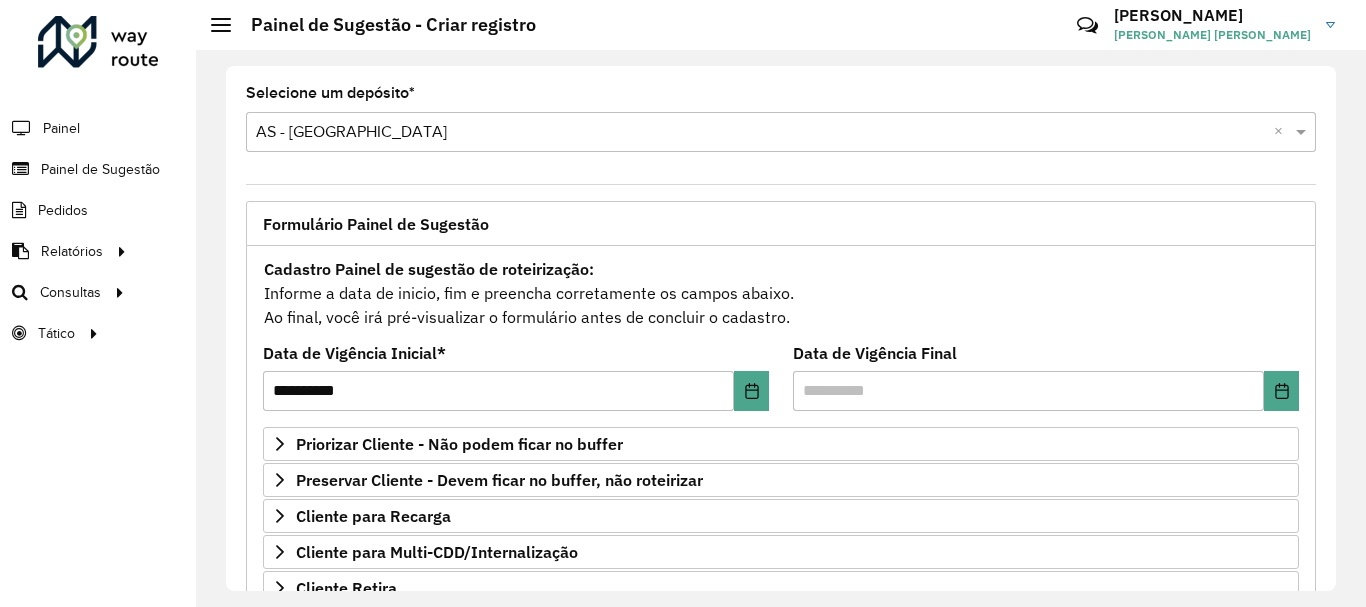 click at bounding box center (761, 133) 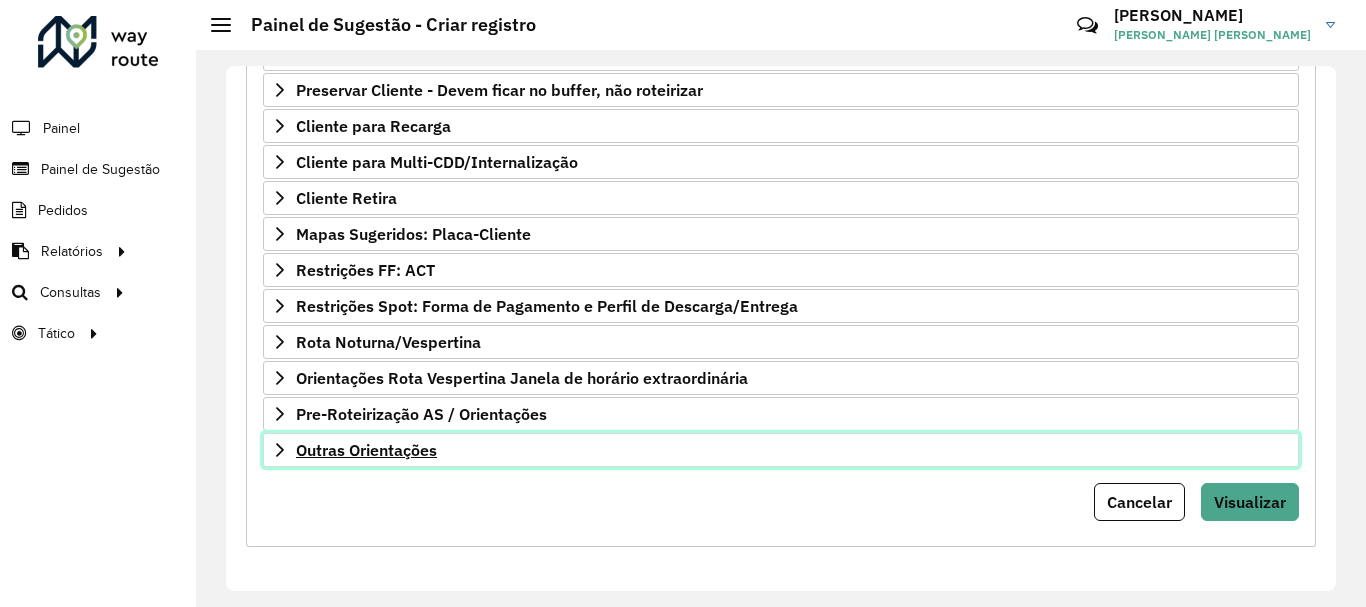 click on "Outras Orientações" at bounding box center [366, 450] 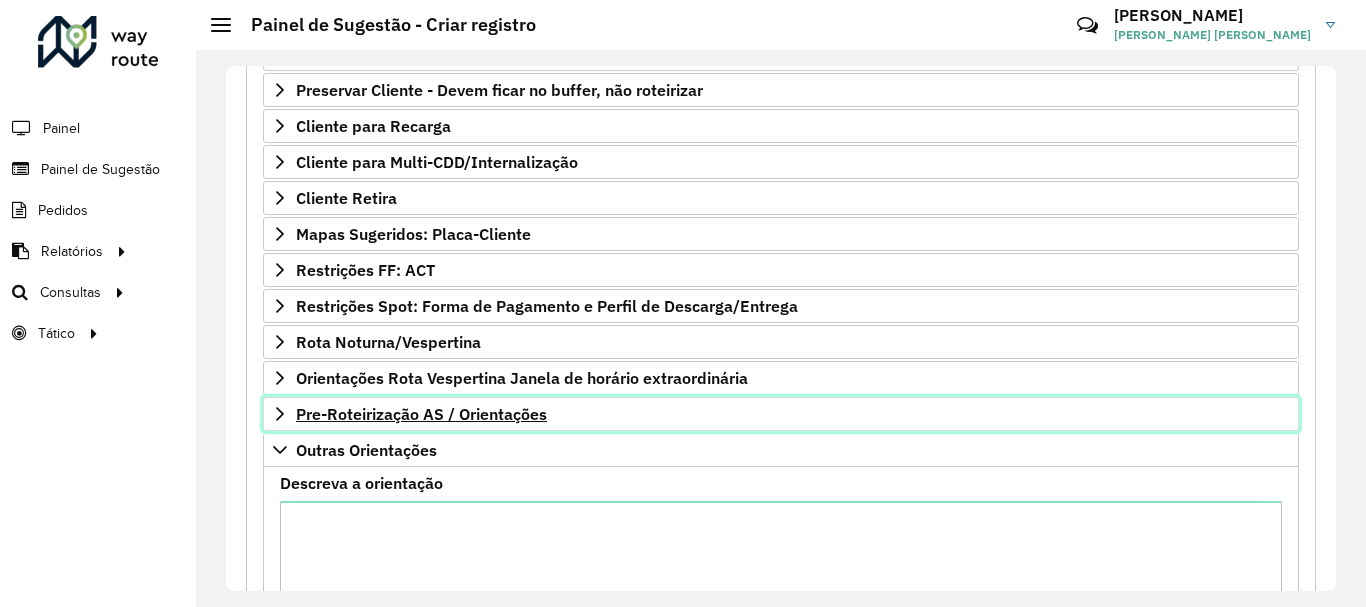 click on "Pre-Roteirização AS / Orientações" at bounding box center [421, 414] 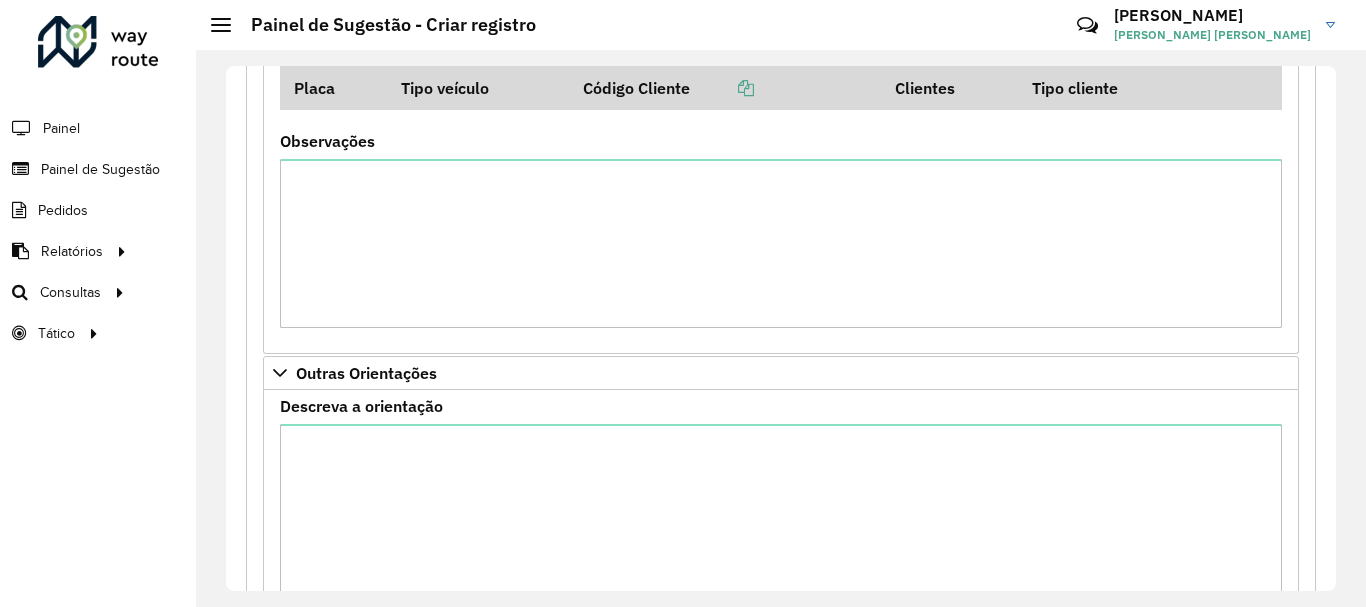 scroll, scrollTop: 1028, scrollLeft: 0, axis: vertical 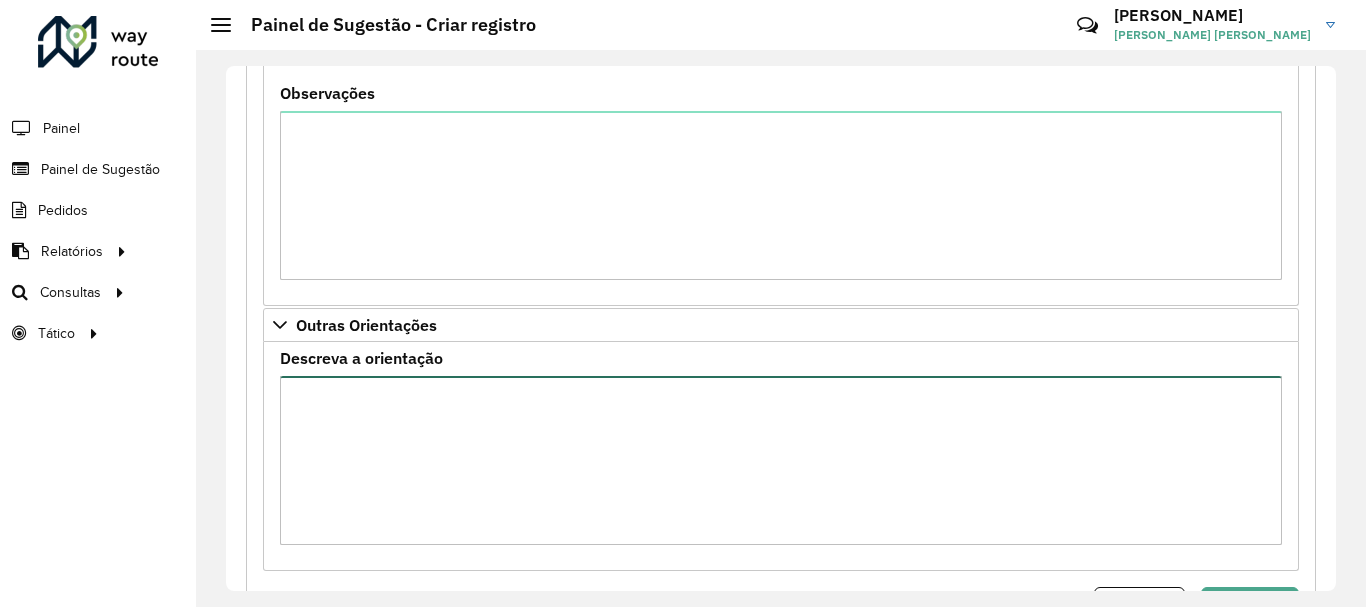 click on "Descreva a orientação" at bounding box center (781, 460) 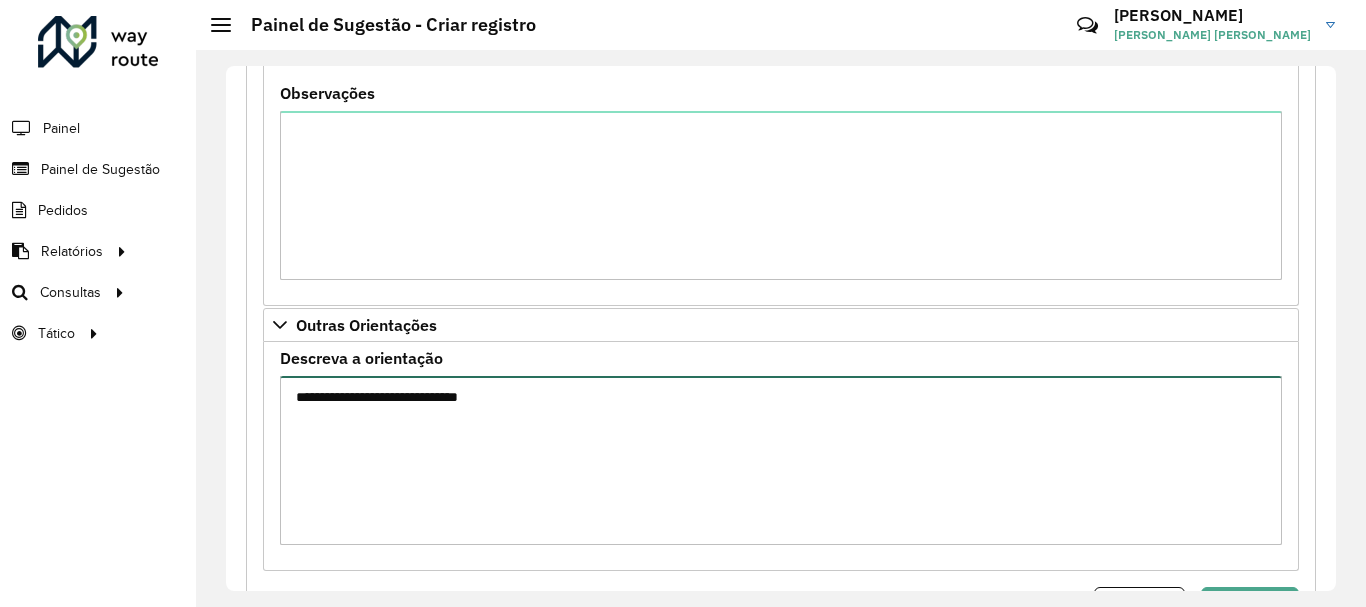 paste on "******
******
******
******" 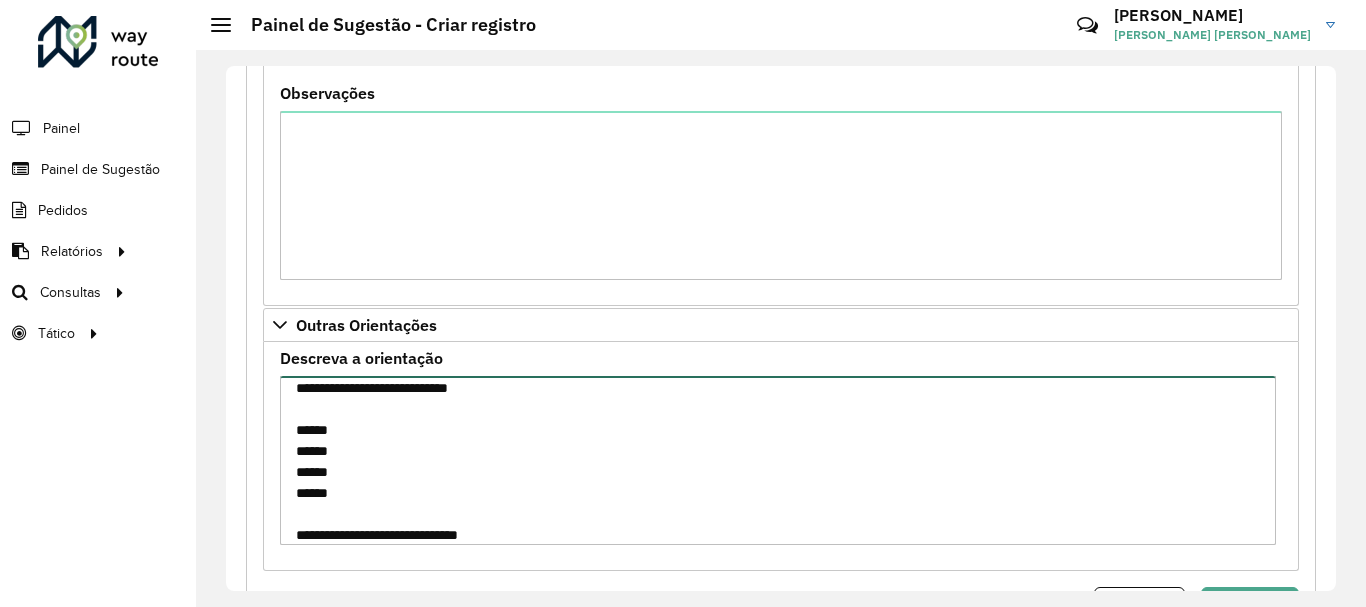 scroll, scrollTop: 30, scrollLeft: 0, axis: vertical 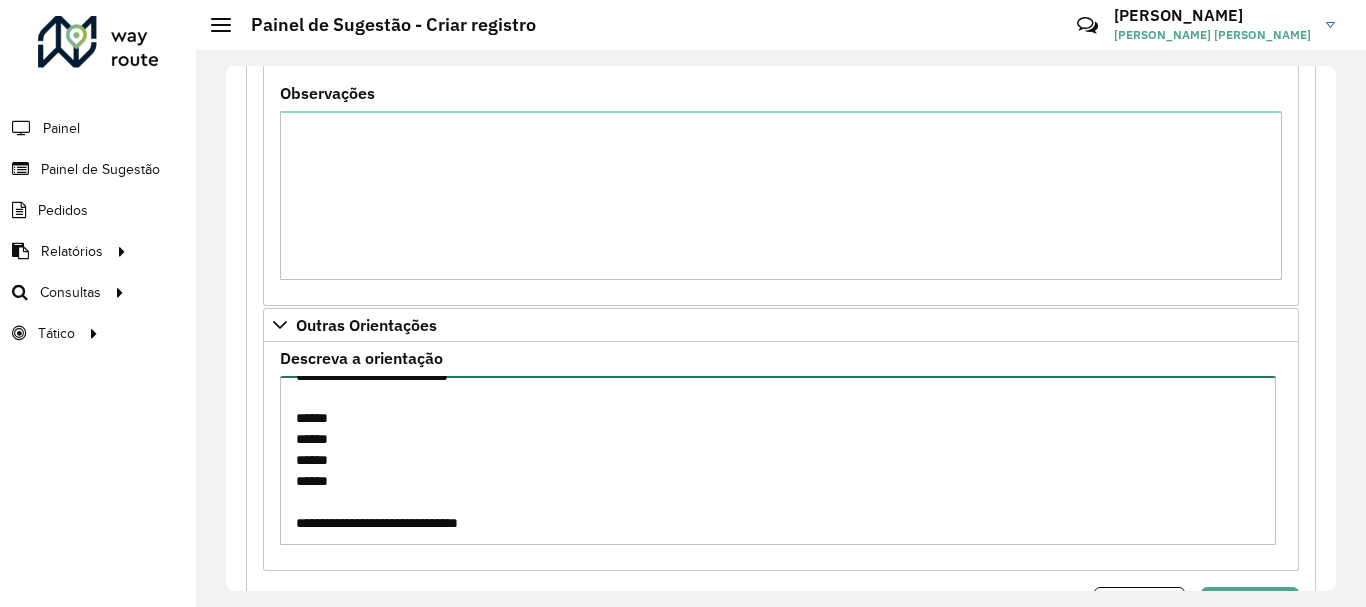 paste on "******" 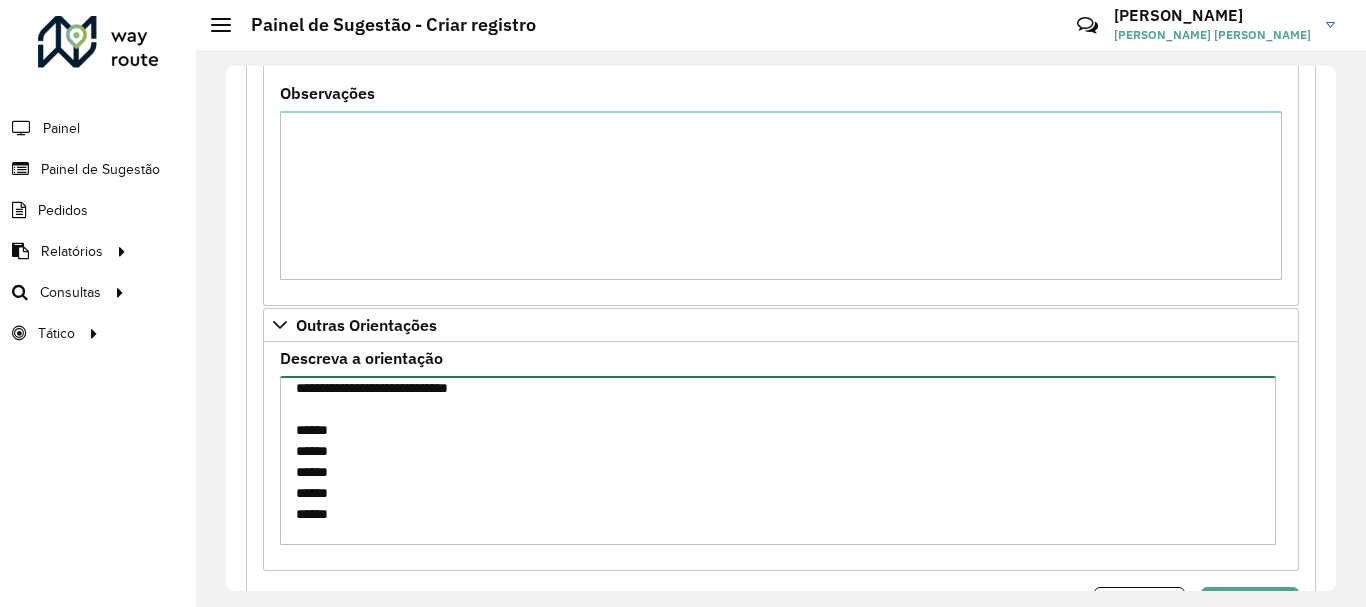 scroll, scrollTop: 30, scrollLeft: 0, axis: vertical 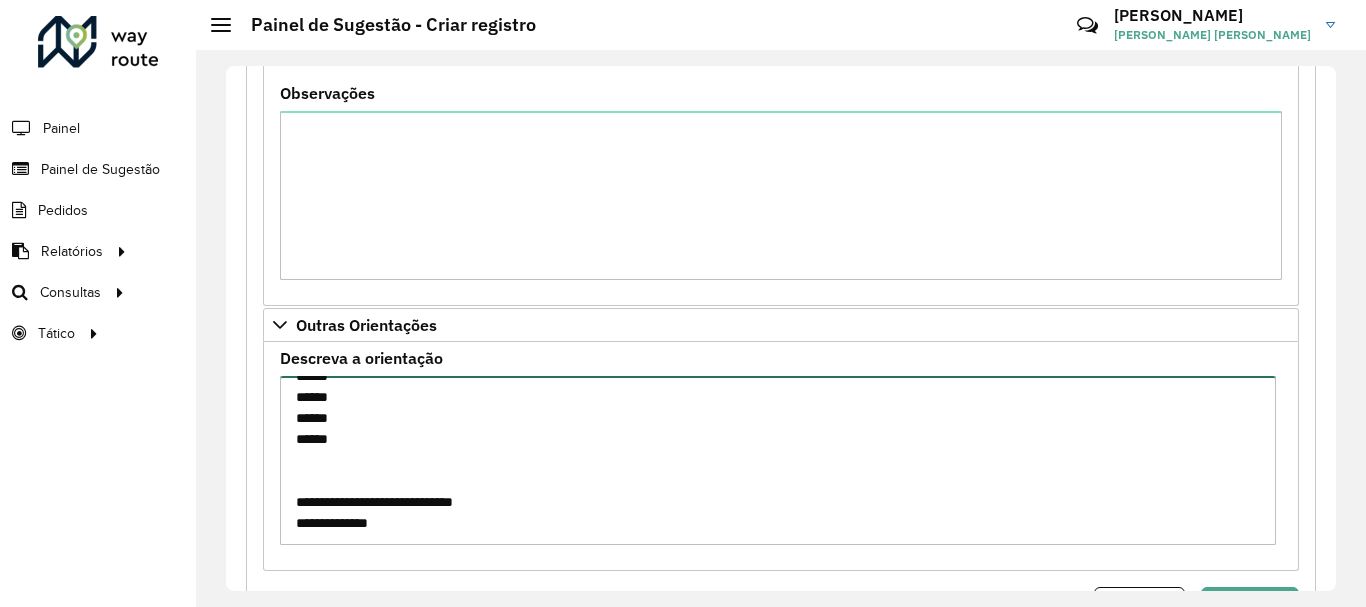 paste on "**********" 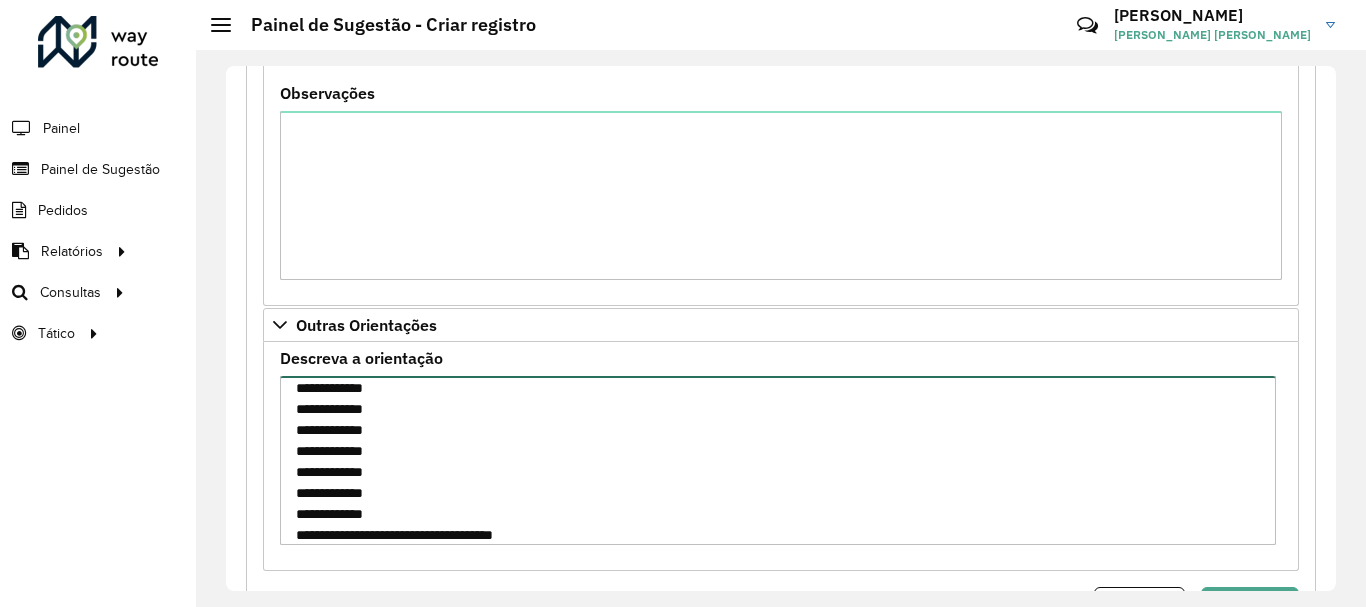 scroll, scrollTop: 429, scrollLeft: 0, axis: vertical 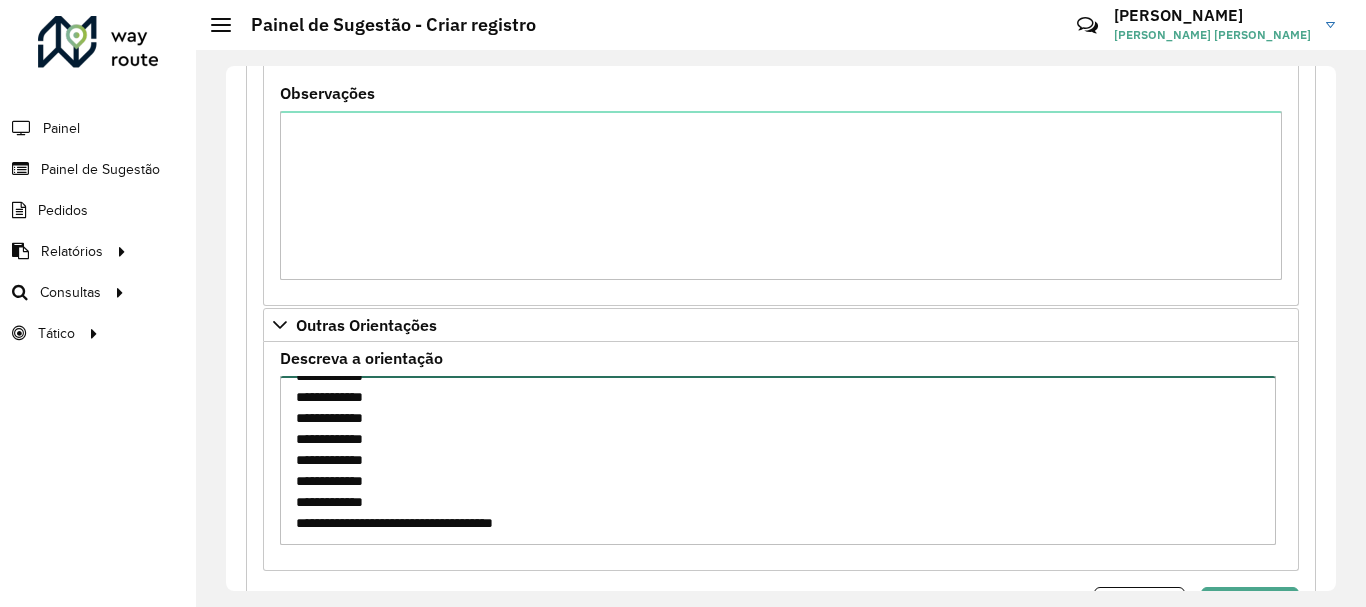 paste on "**********" 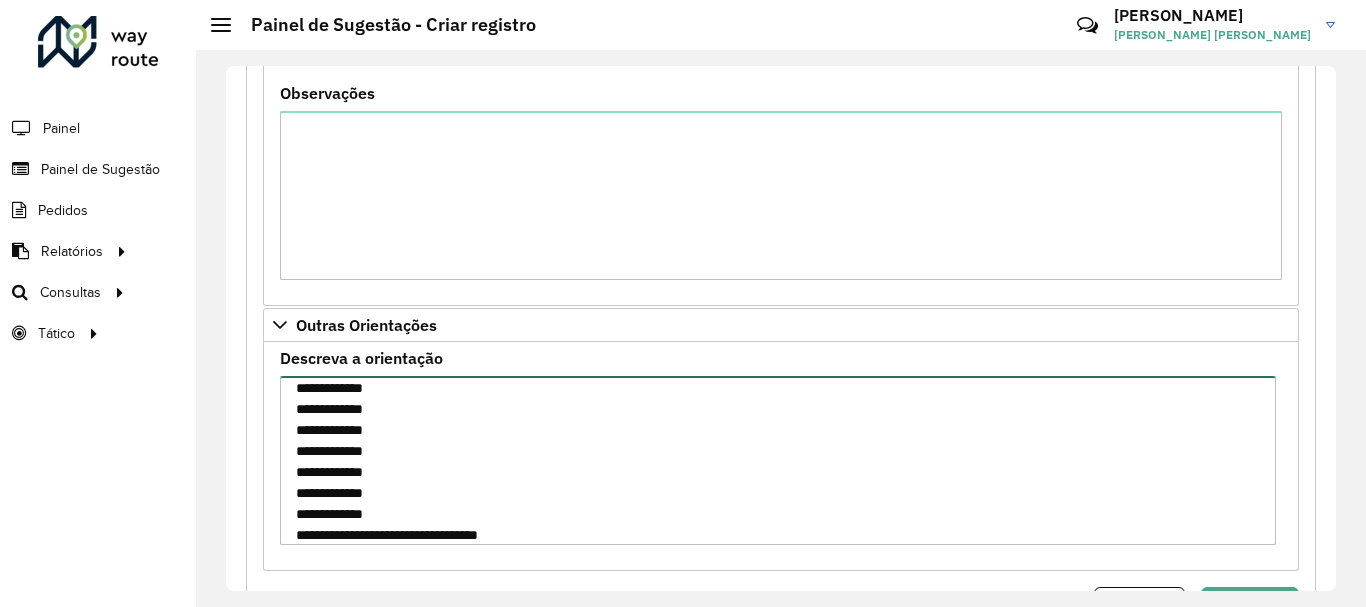 scroll, scrollTop: 723, scrollLeft: 0, axis: vertical 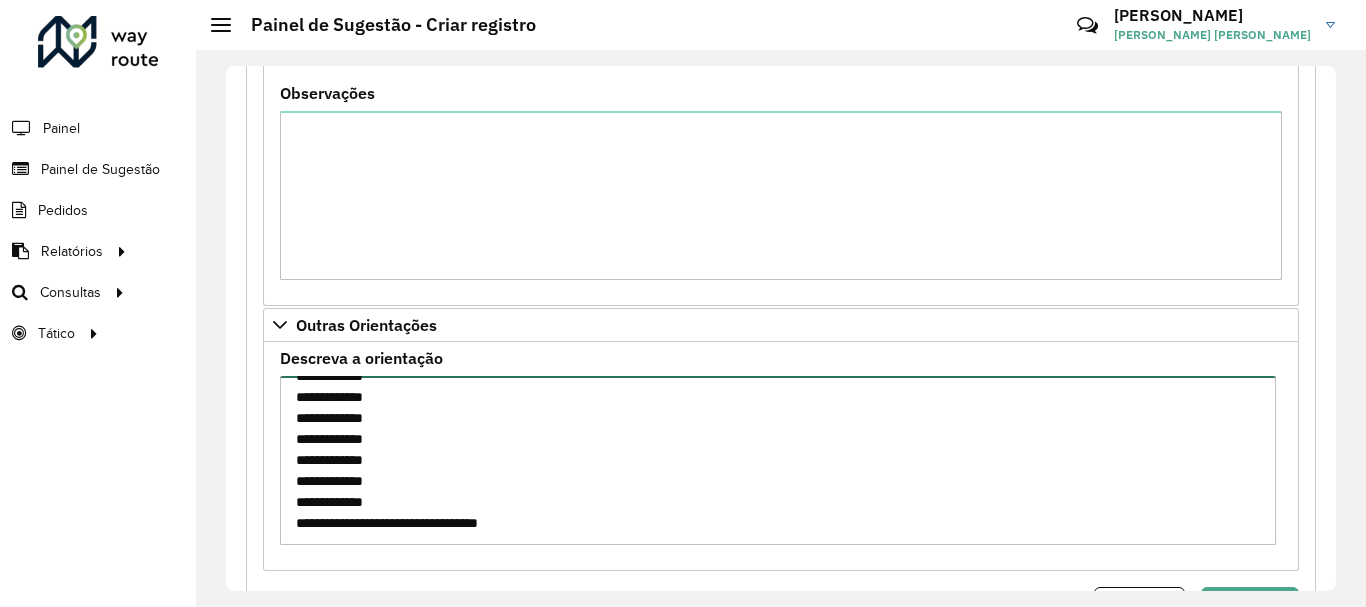 paste on "**********" 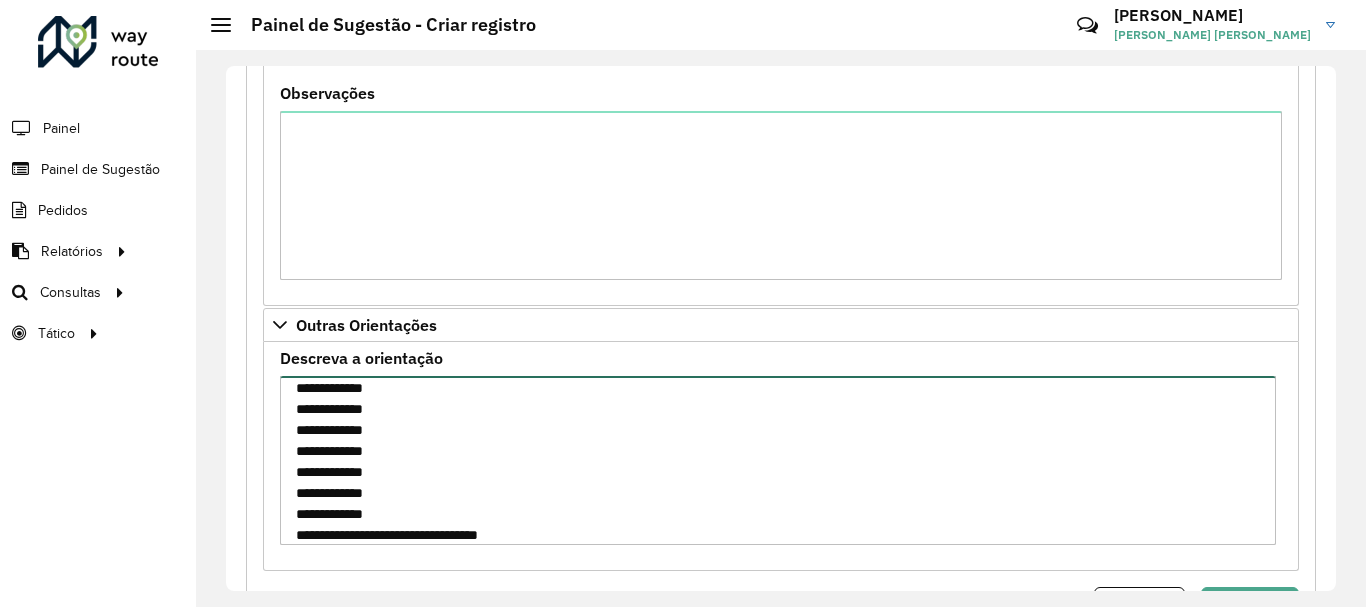 scroll, scrollTop: 1017, scrollLeft: 0, axis: vertical 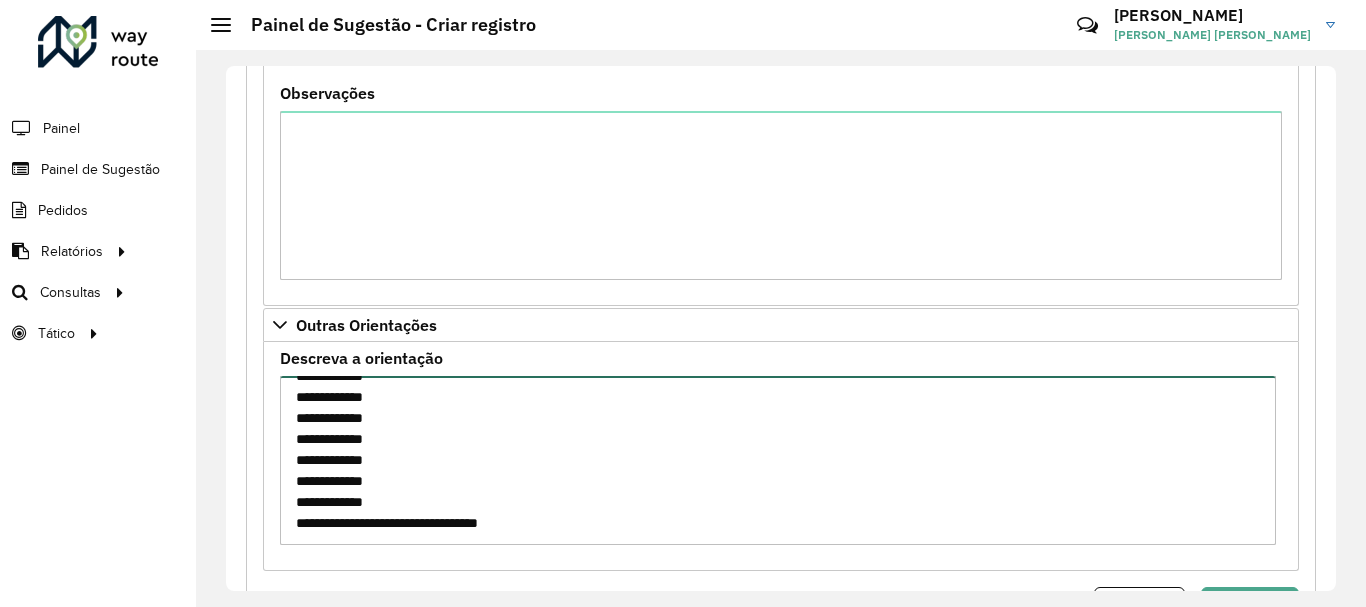 paste on "**********" 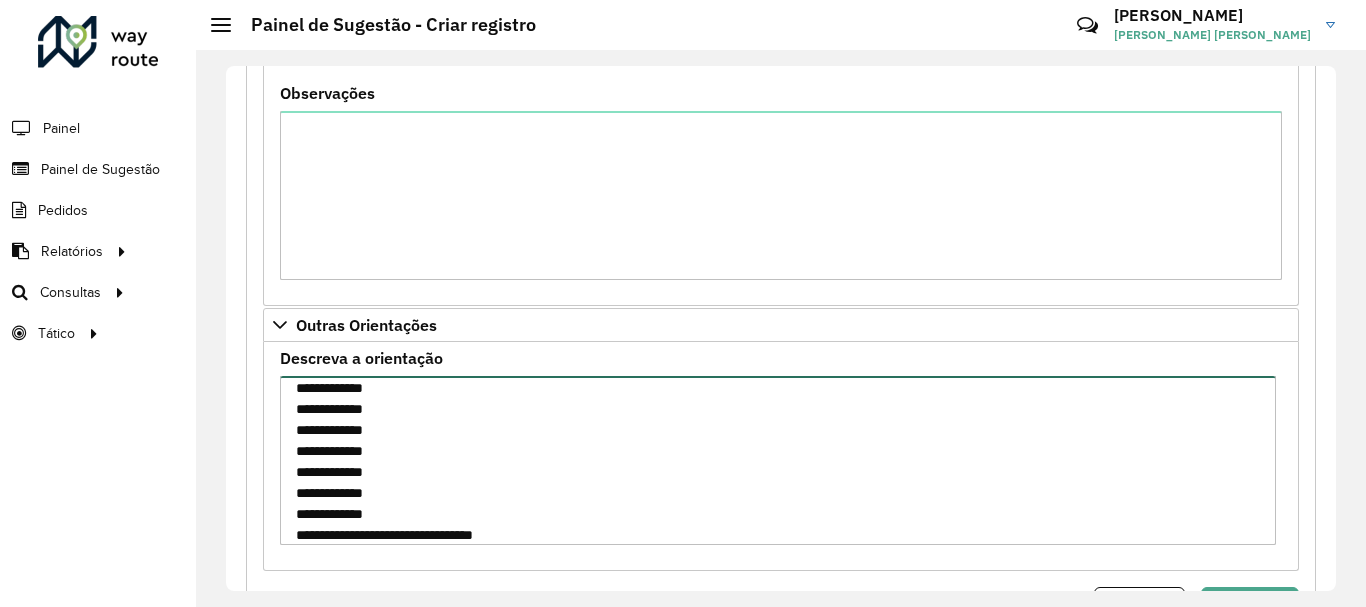 scroll, scrollTop: 1311, scrollLeft: 0, axis: vertical 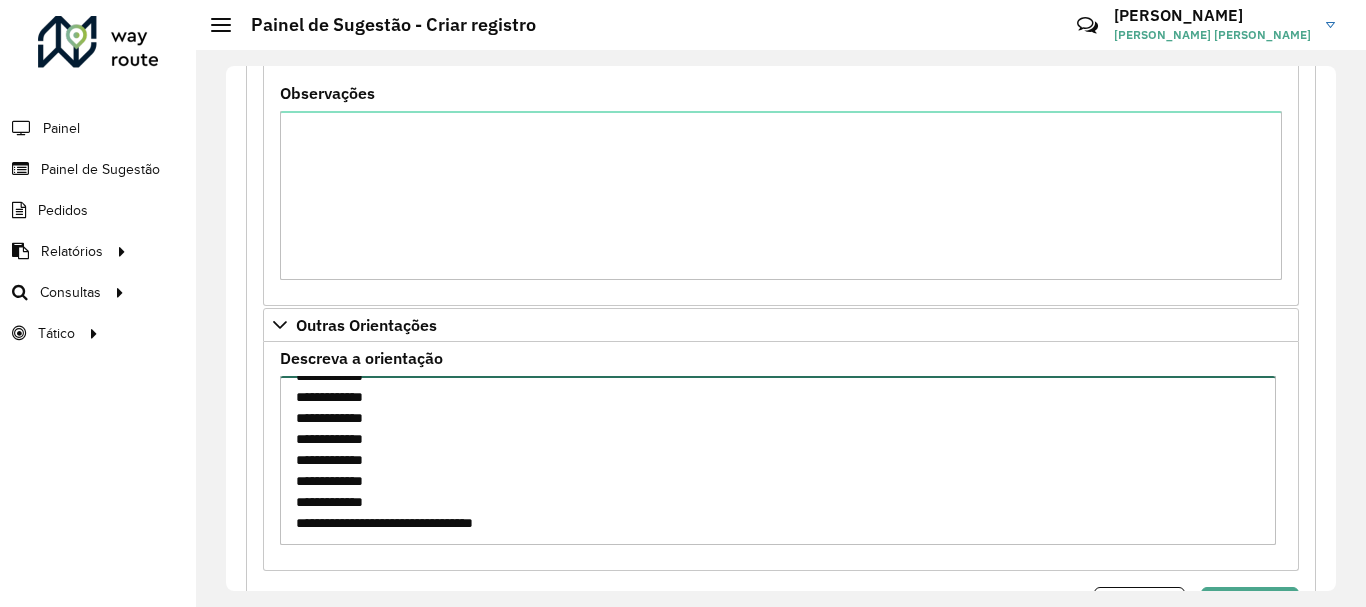 paste on "**********" 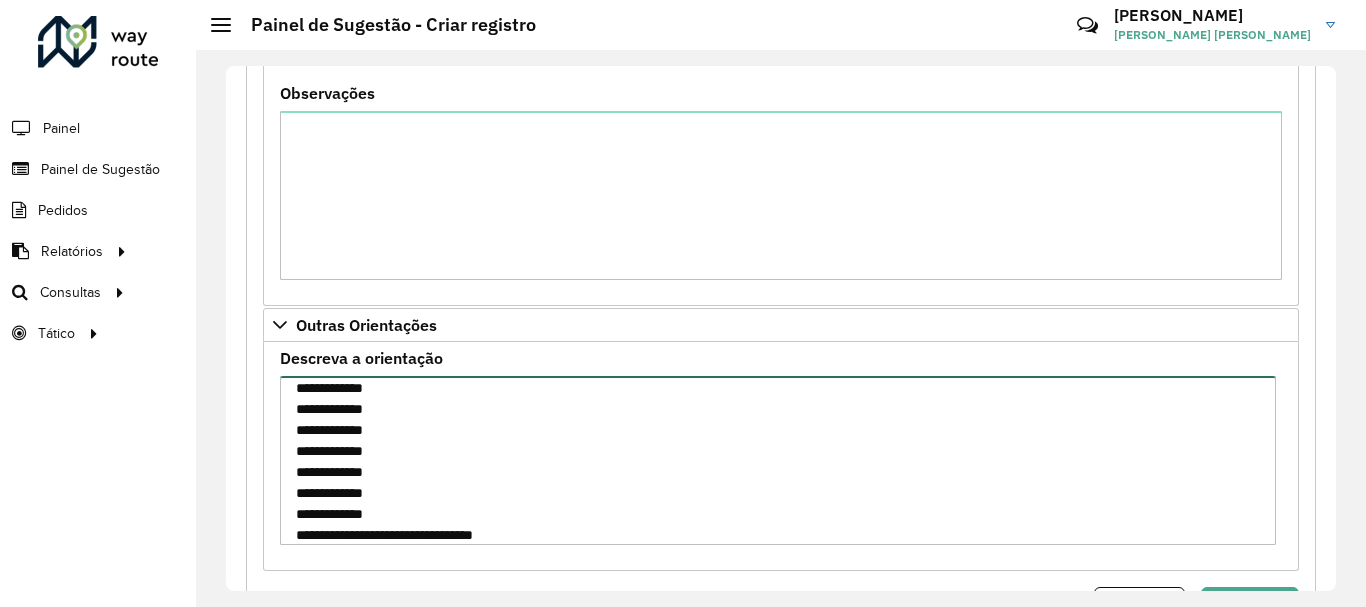 scroll, scrollTop: 1626, scrollLeft: 0, axis: vertical 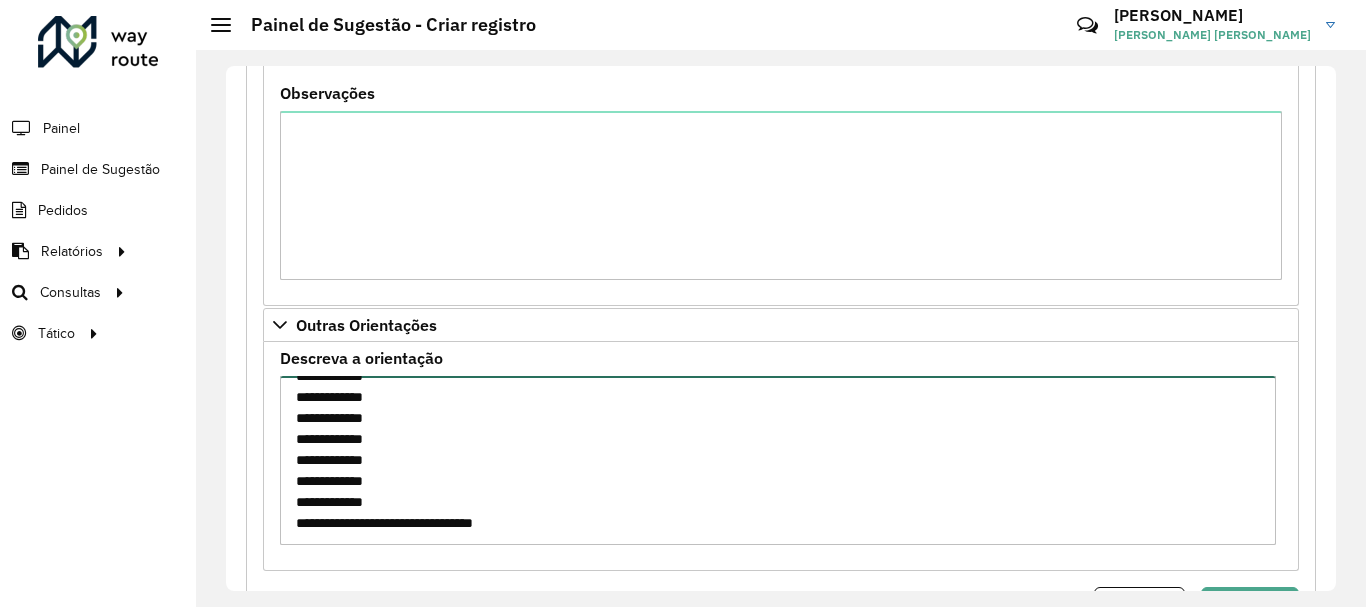 paste on "**********" 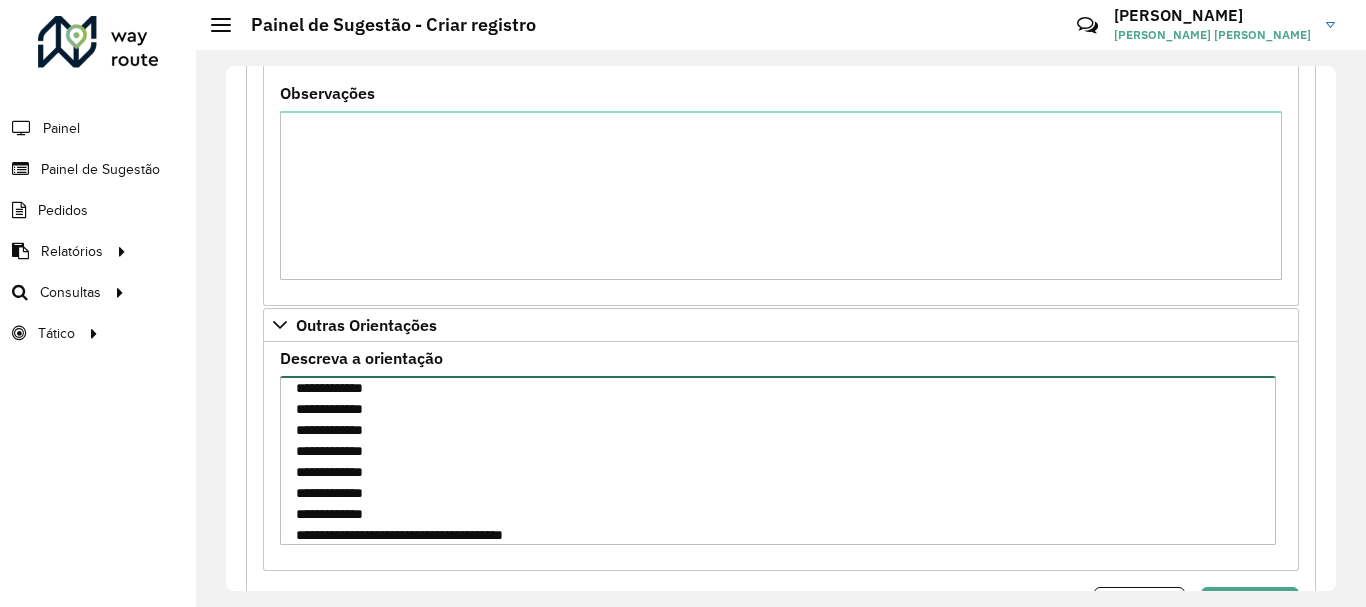 scroll, scrollTop: 1941, scrollLeft: 0, axis: vertical 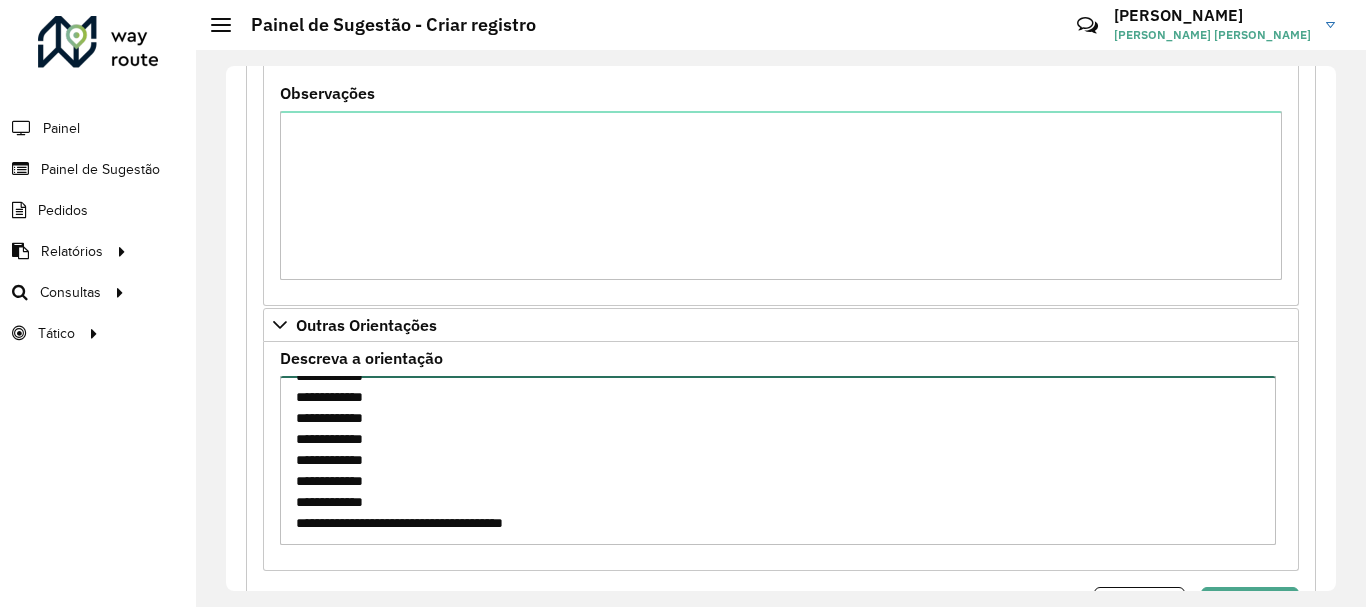 paste on "**********" 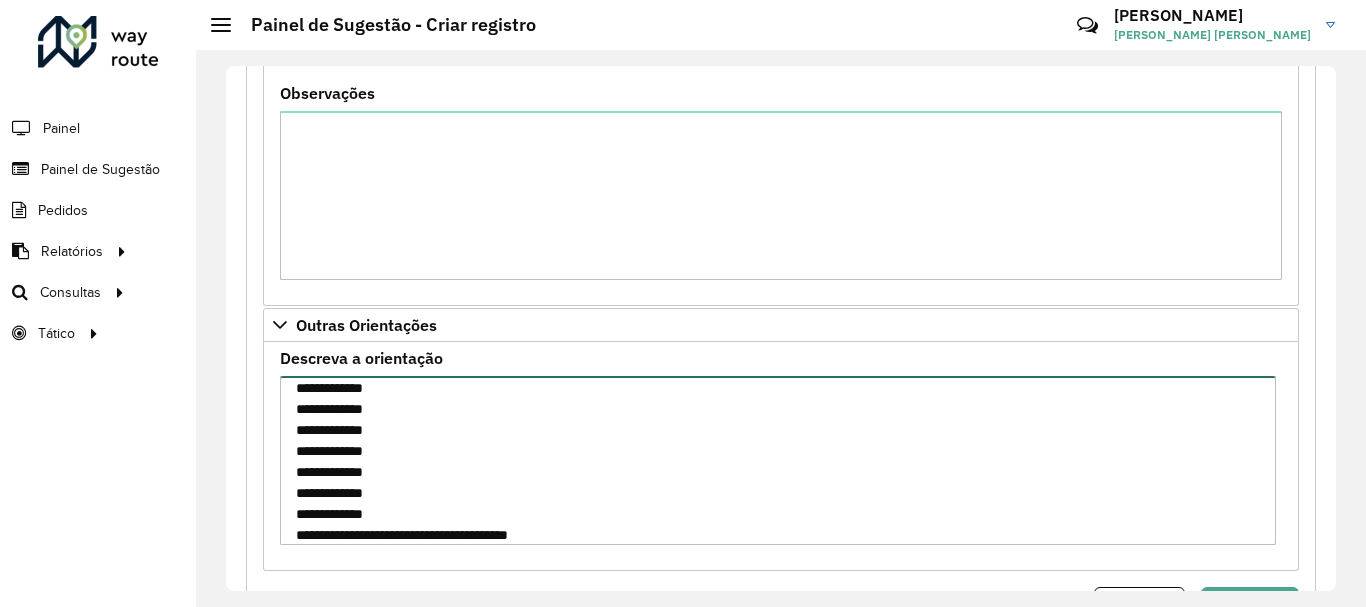 scroll, scrollTop: 2193, scrollLeft: 0, axis: vertical 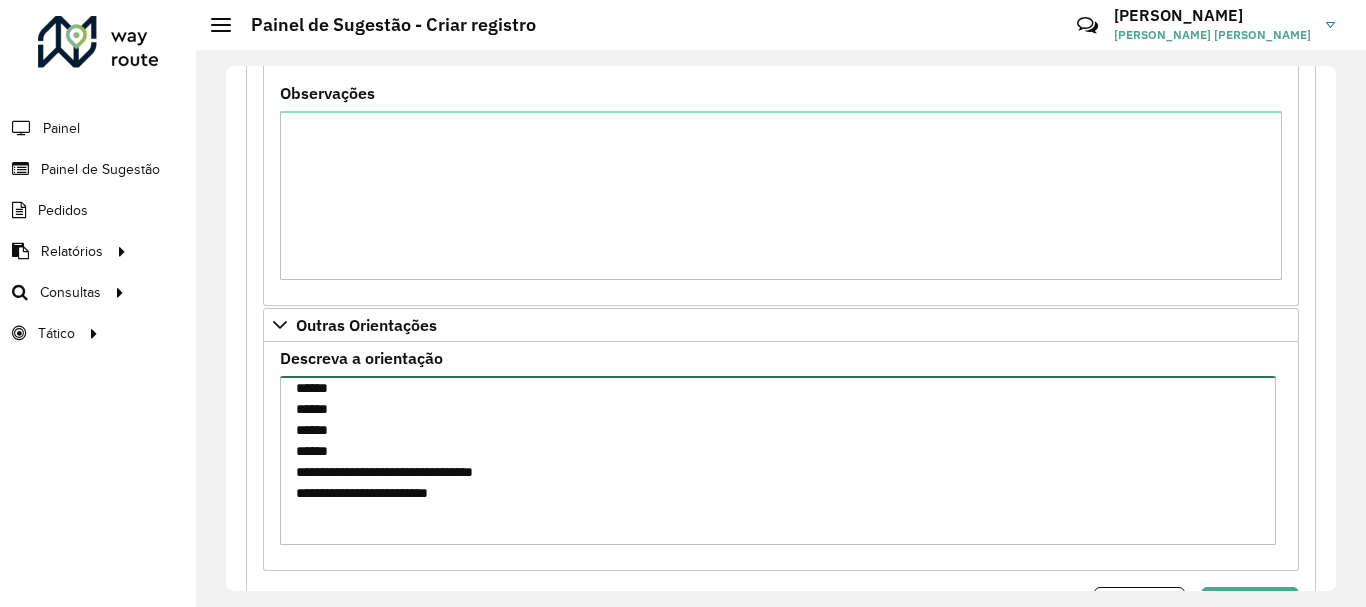 paste on "*****" 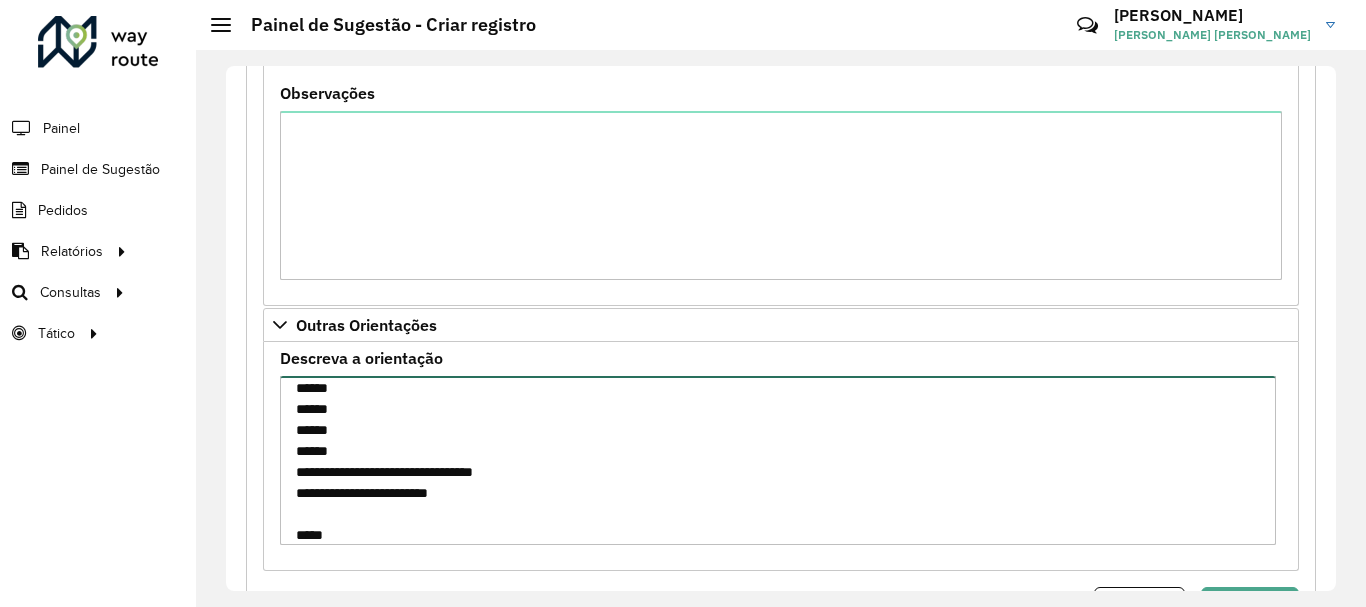 scroll, scrollTop: 93, scrollLeft: 0, axis: vertical 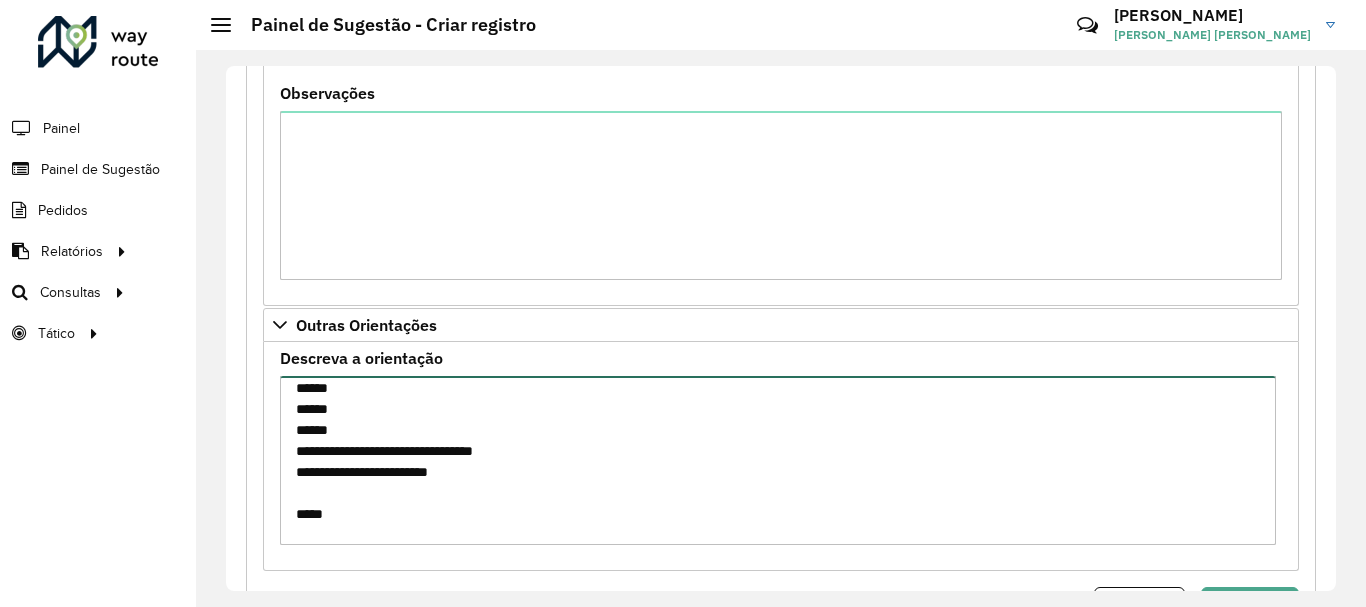 paste on "****" 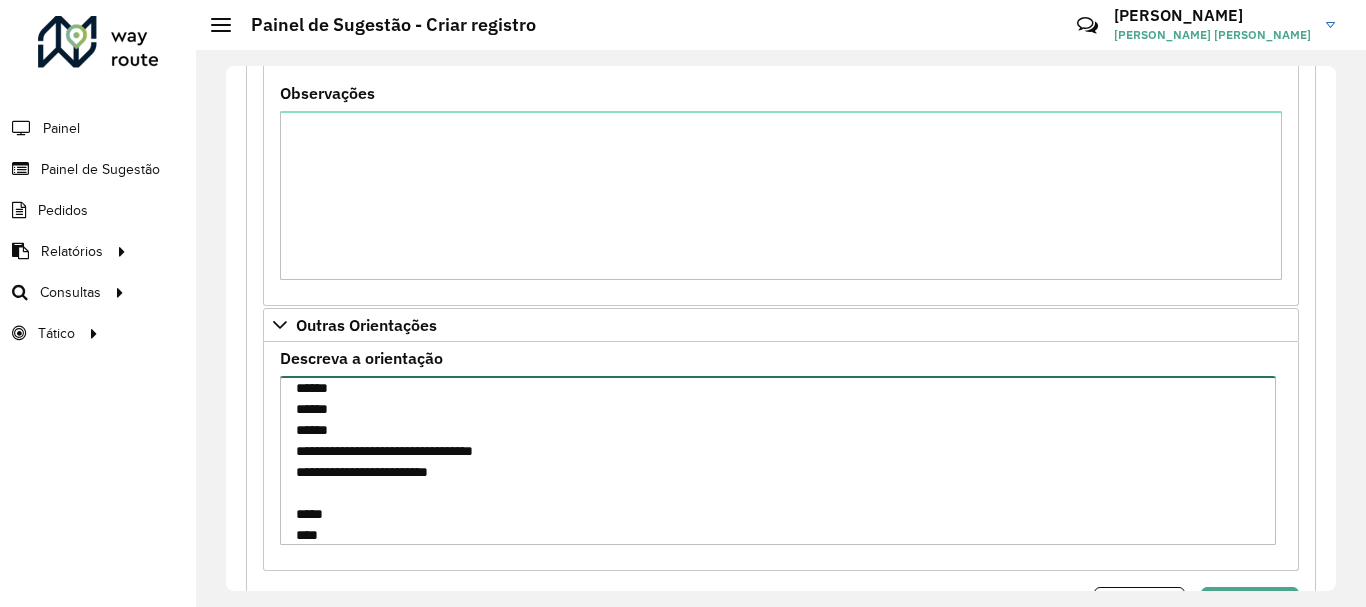 scroll, scrollTop: 114, scrollLeft: 0, axis: vertical 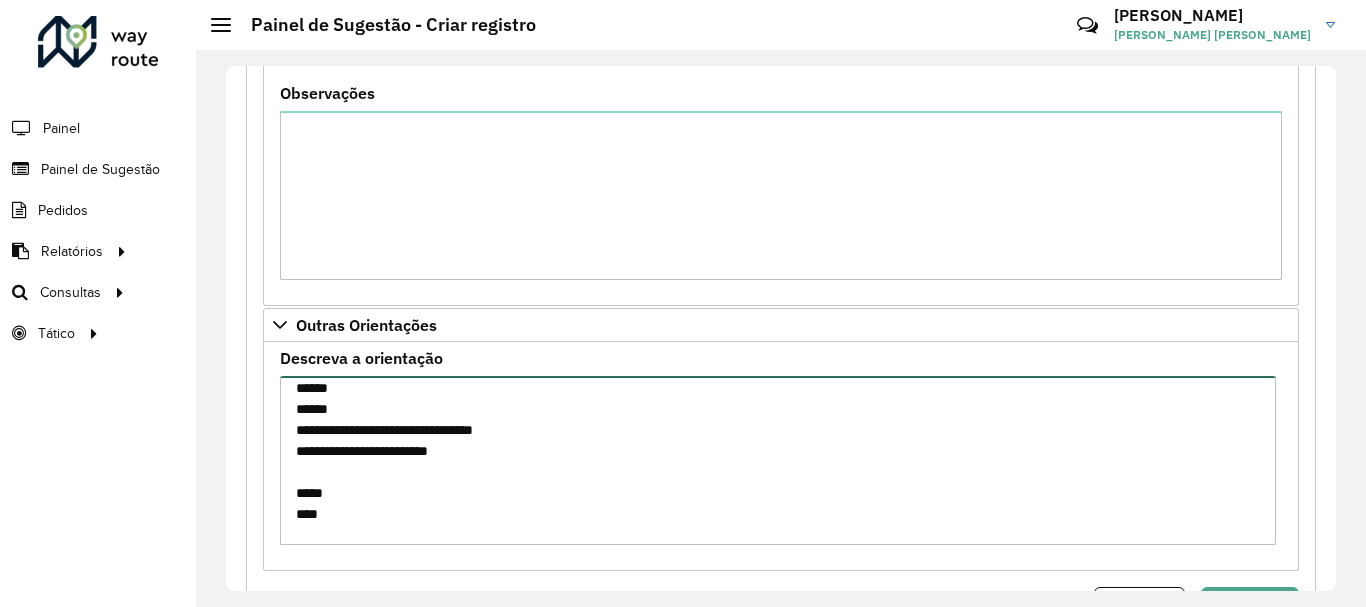 paste on "*****" 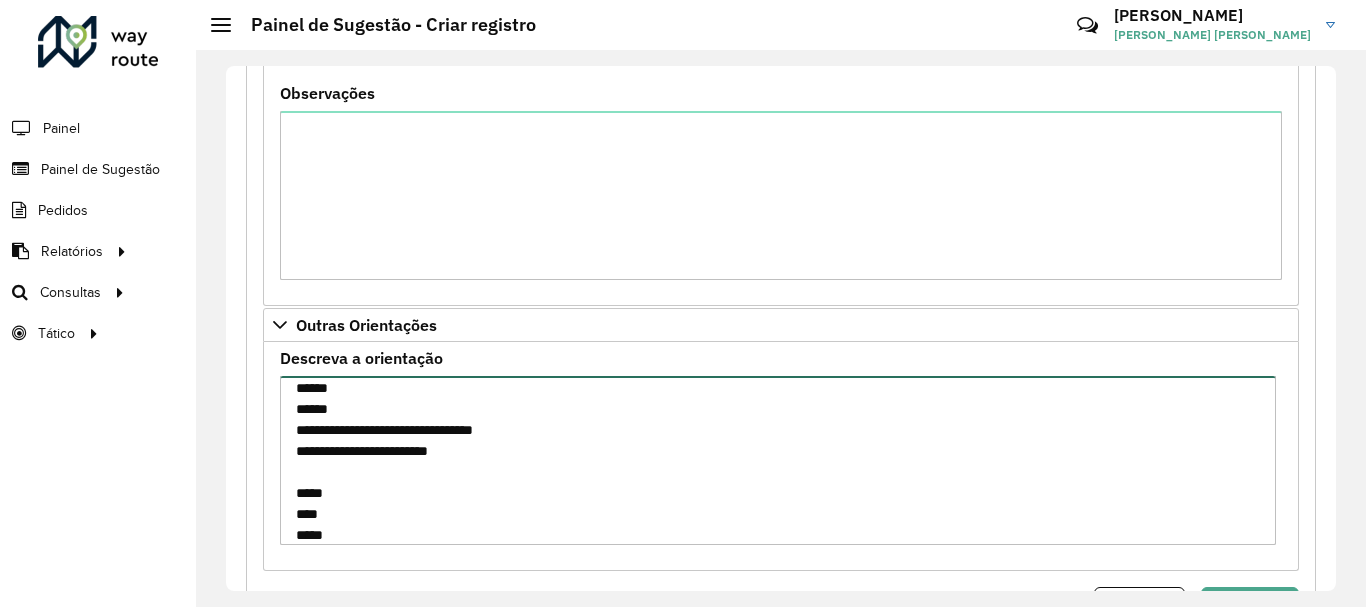 scroll, scrollTop: 135, scrollLeft: 0, axis: vertical 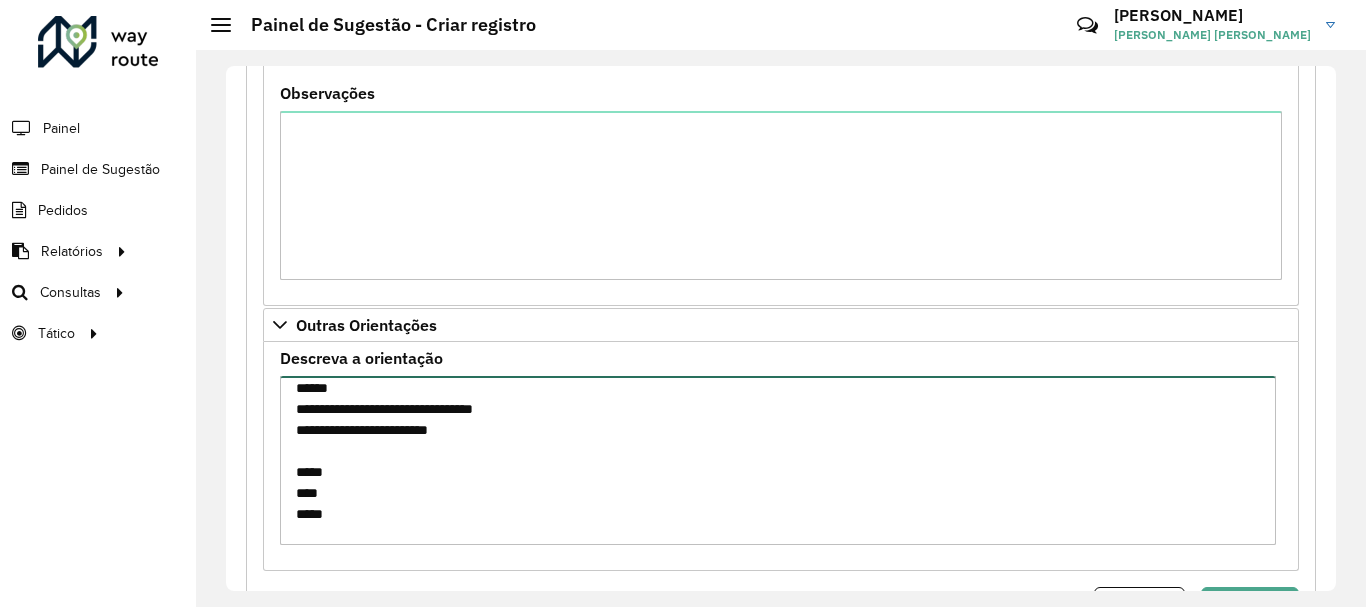 type on "**********" 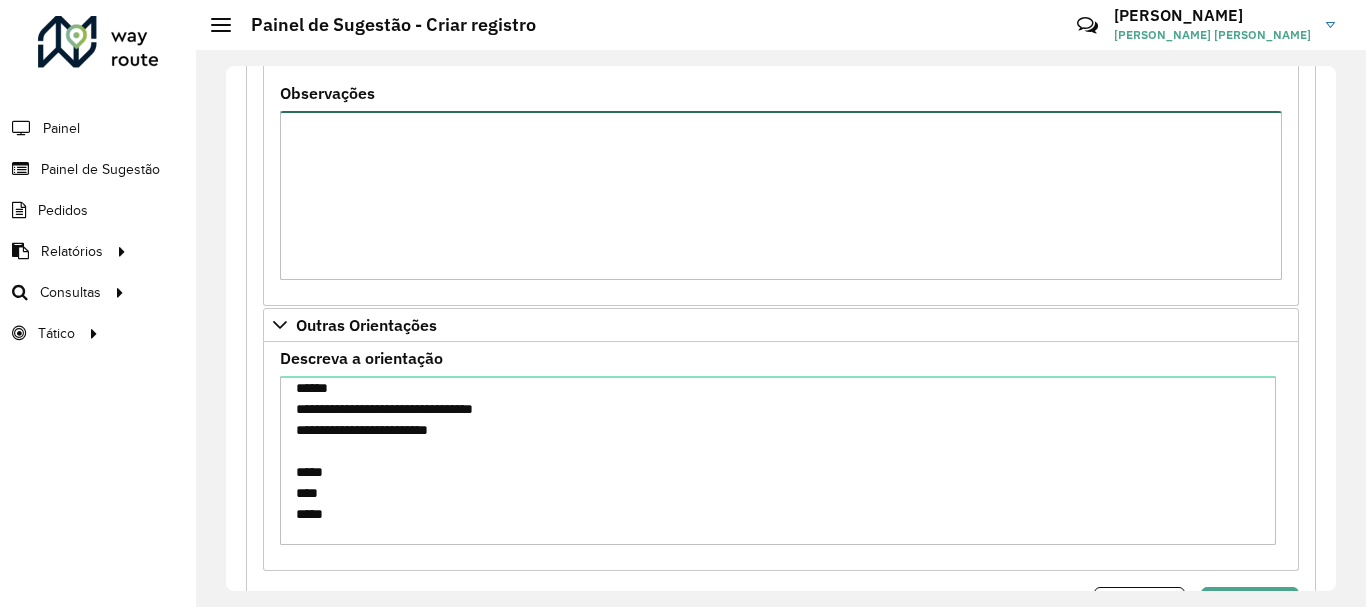 click on "Observações" at bounding box center [781, 195] 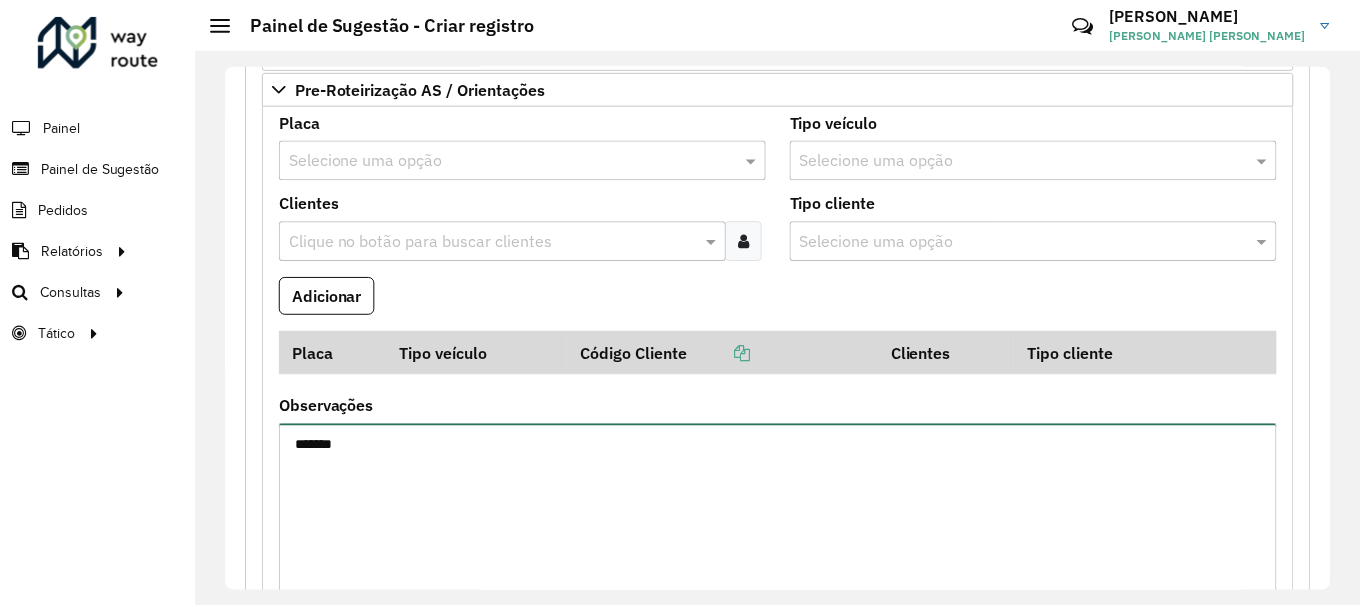 scroll, scrollTop: 678, scrollLeft: 0, axis: vertical 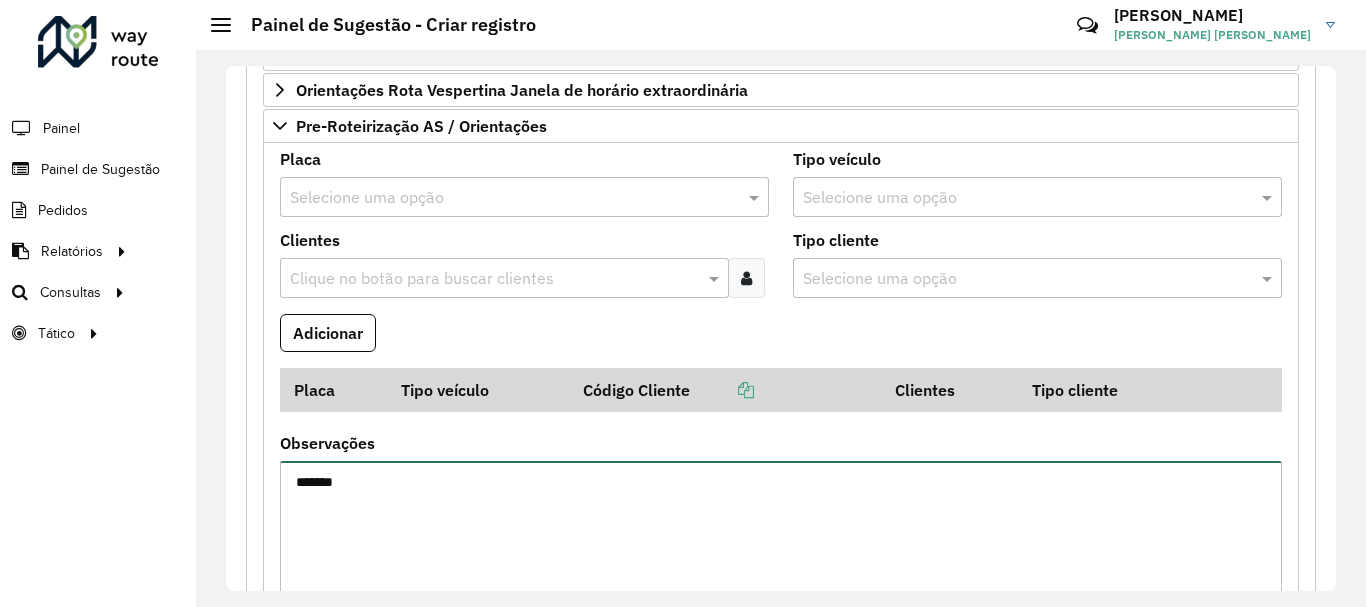 type on "*******" 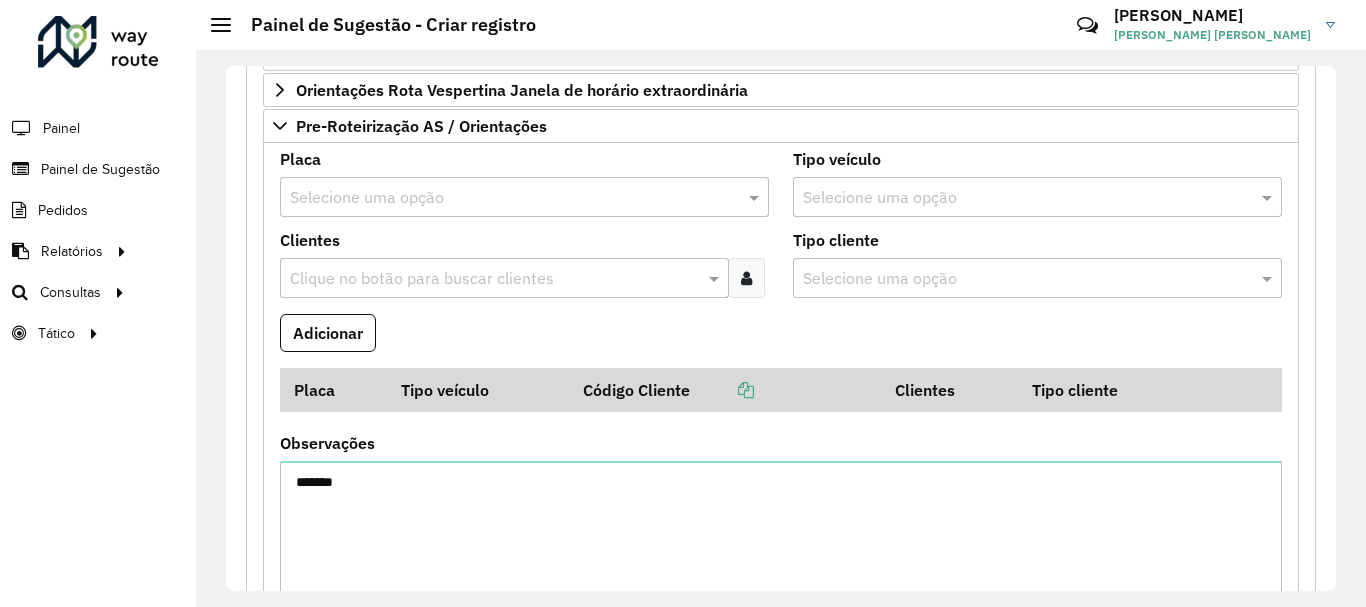 click at bounding box center [504, 198] 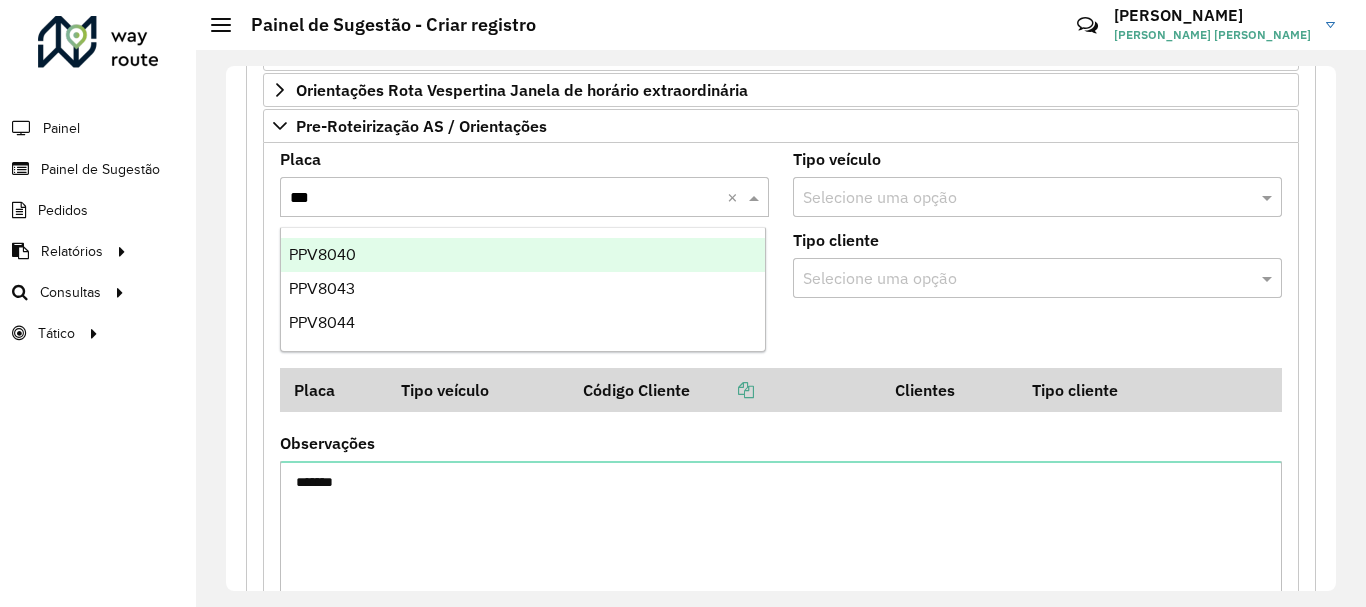 type on "****" 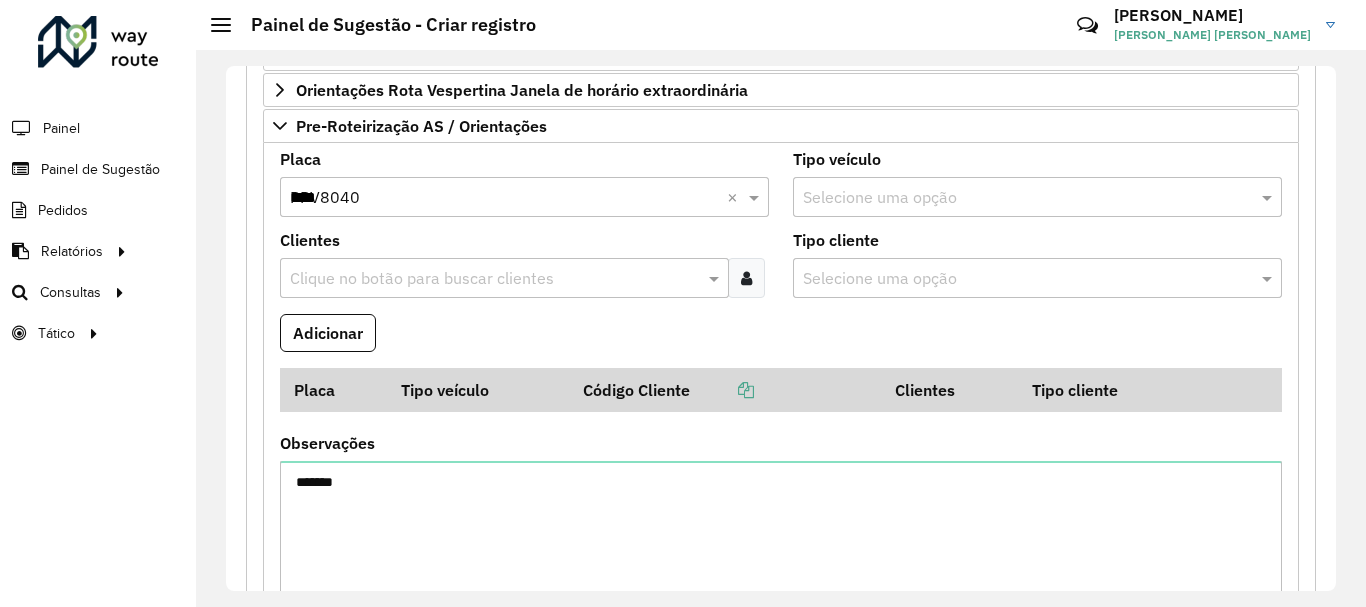 type 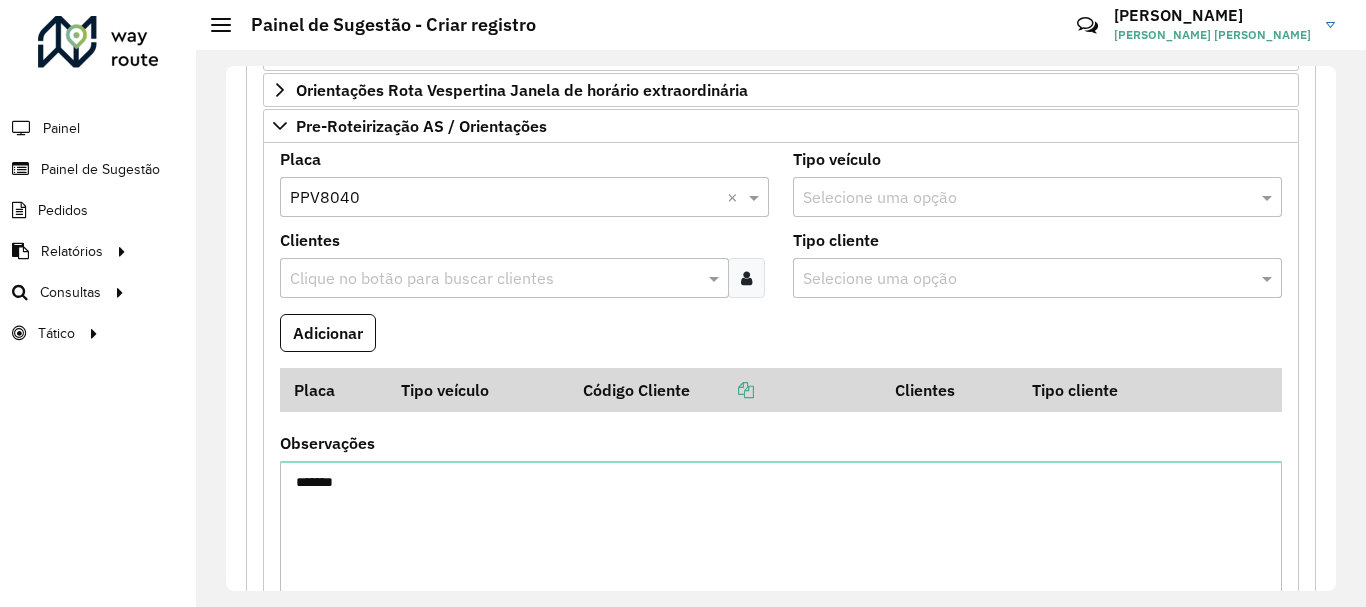 paste on "*****" 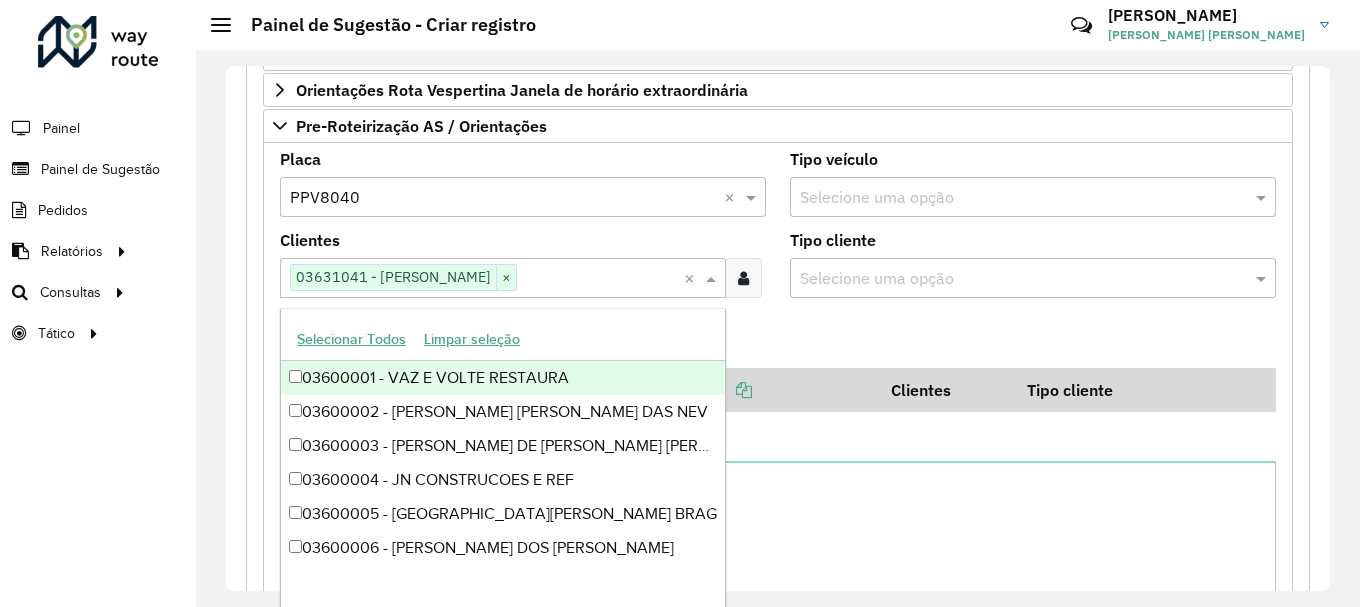 paste on "****" 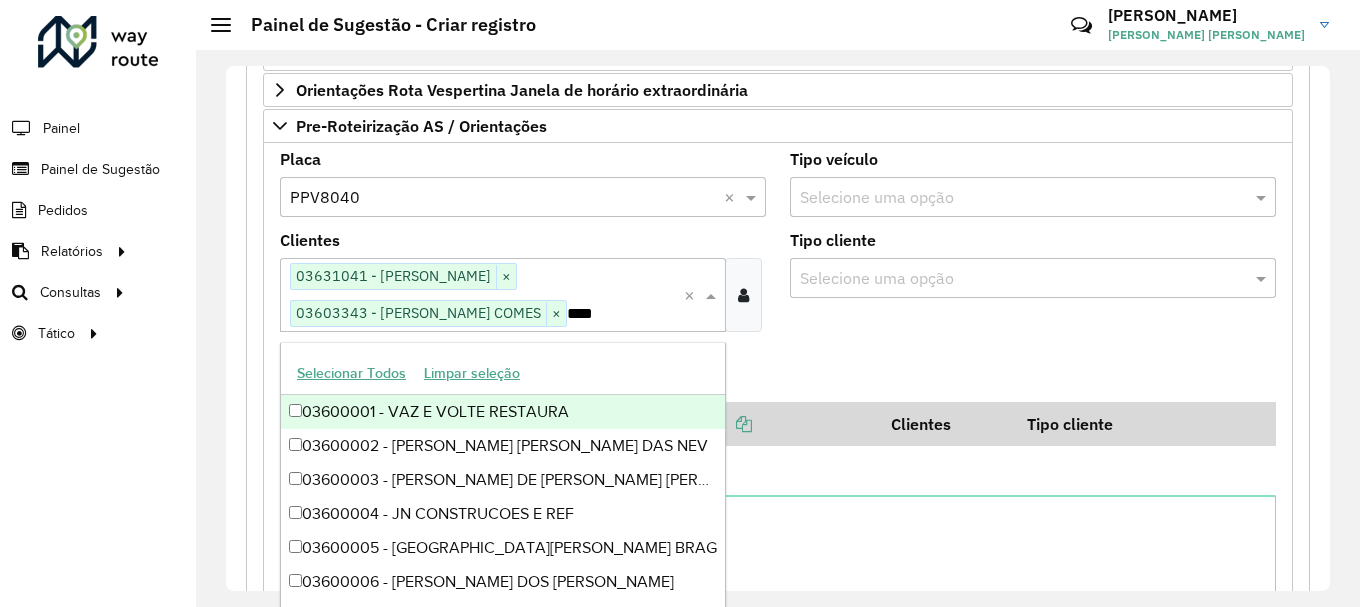 type 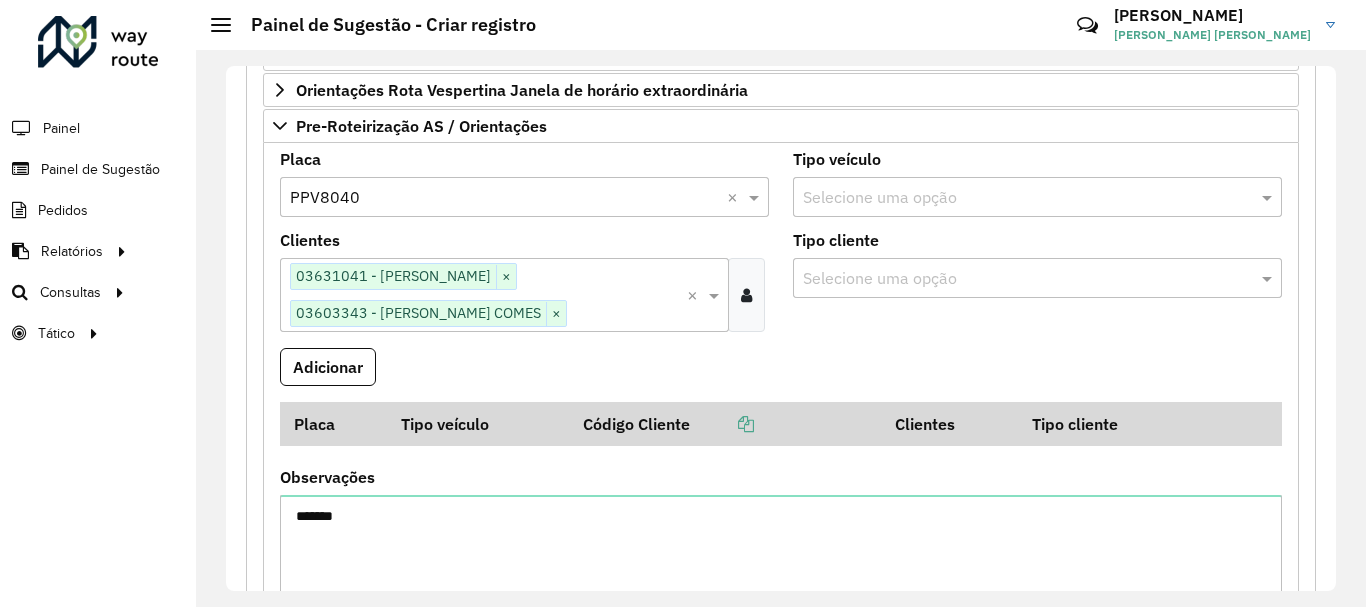 type 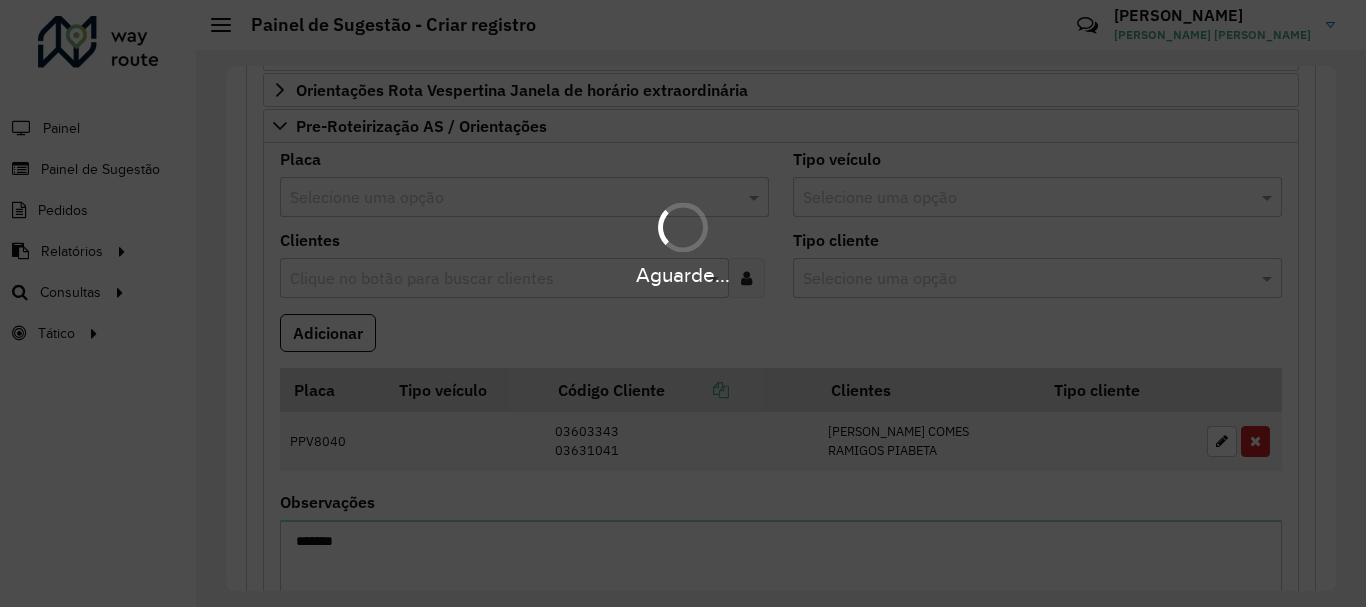 click at bounding box center [504, 198] 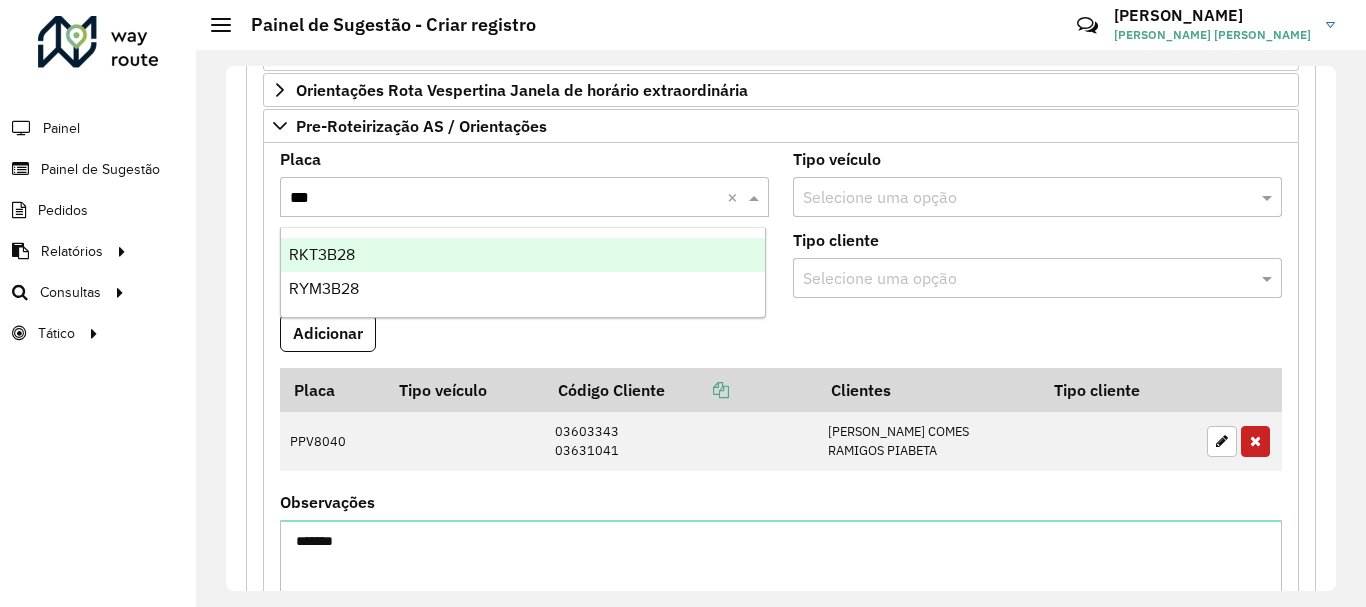type on "****" 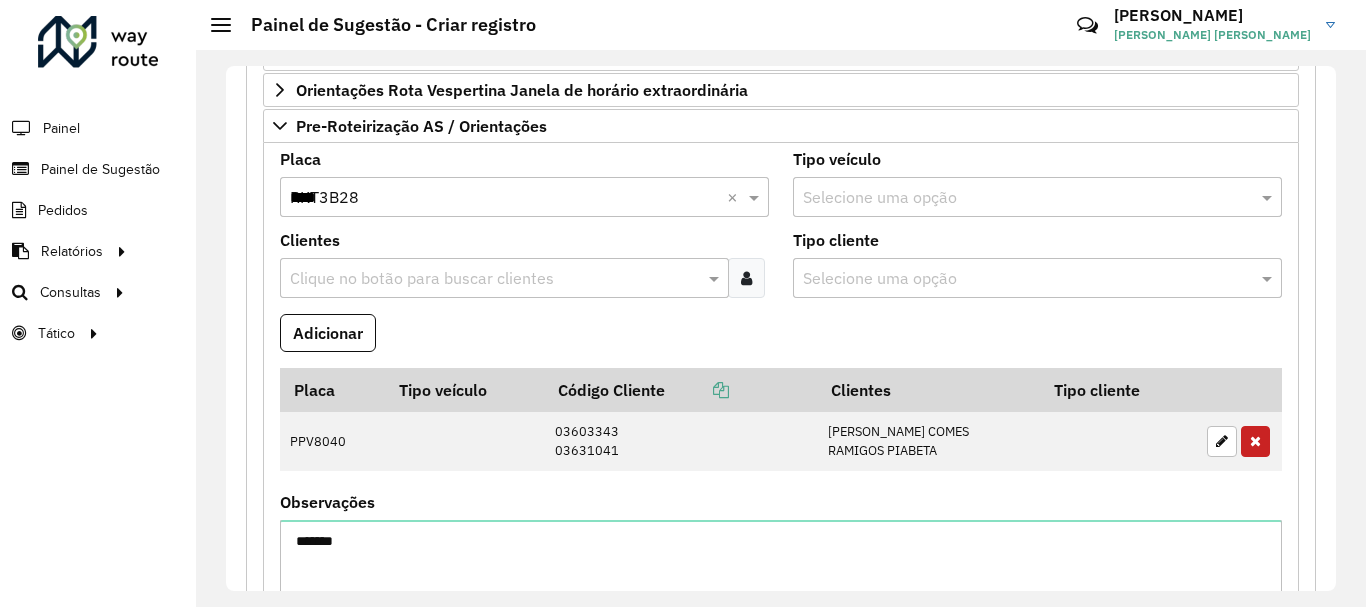 type 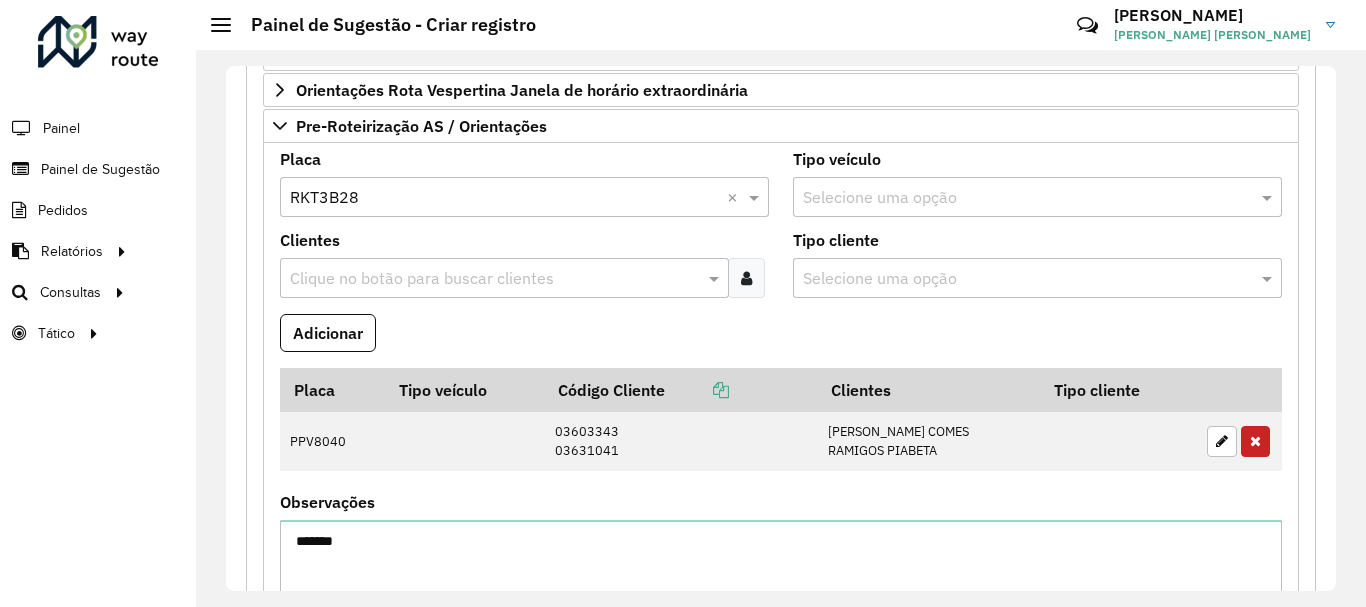 paste on "*****" 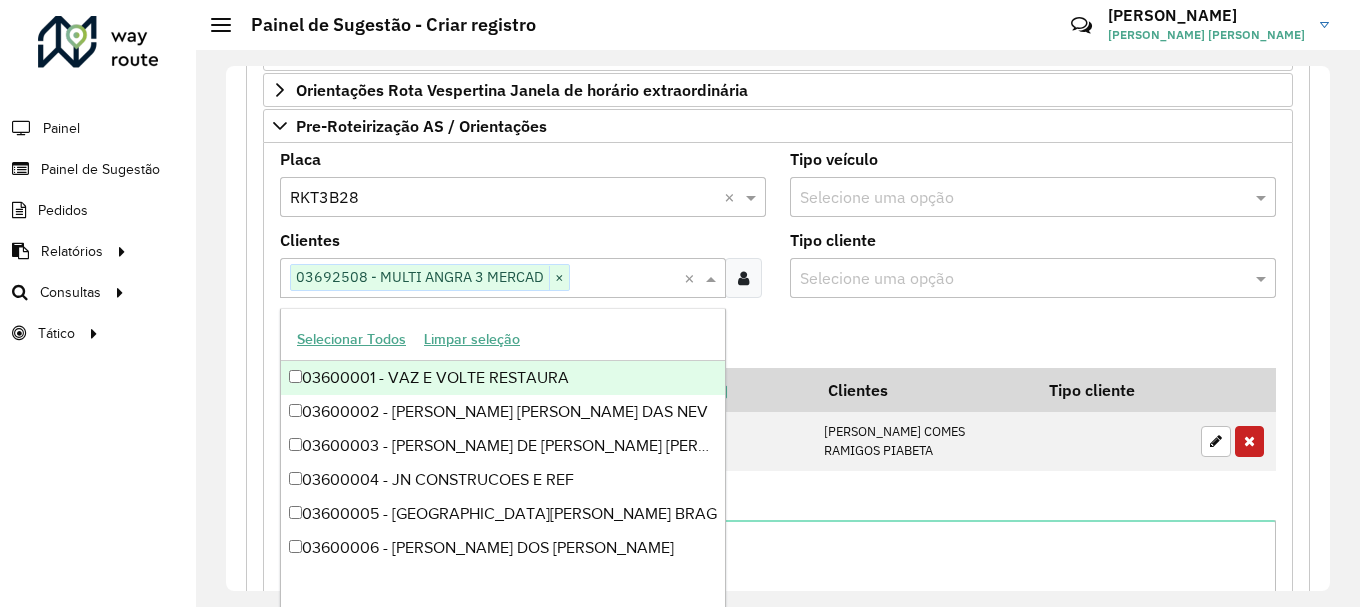 paste on "*****" 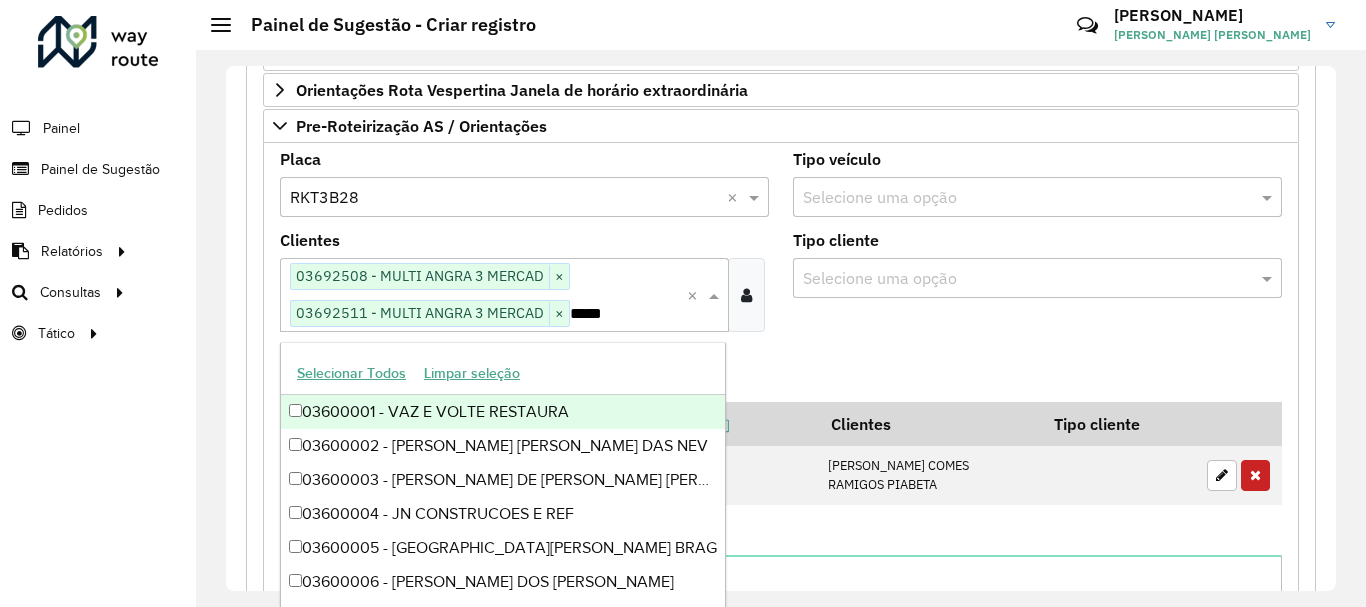 type 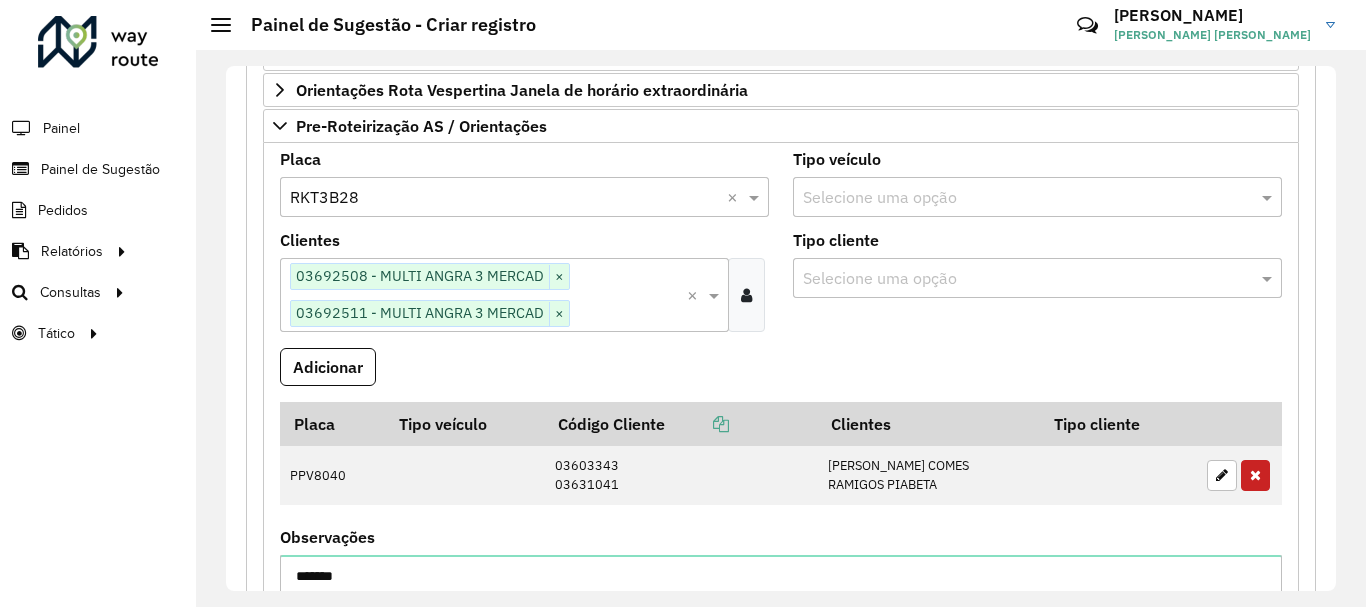 click on "Adicionar" at bounding box center (328, 367) 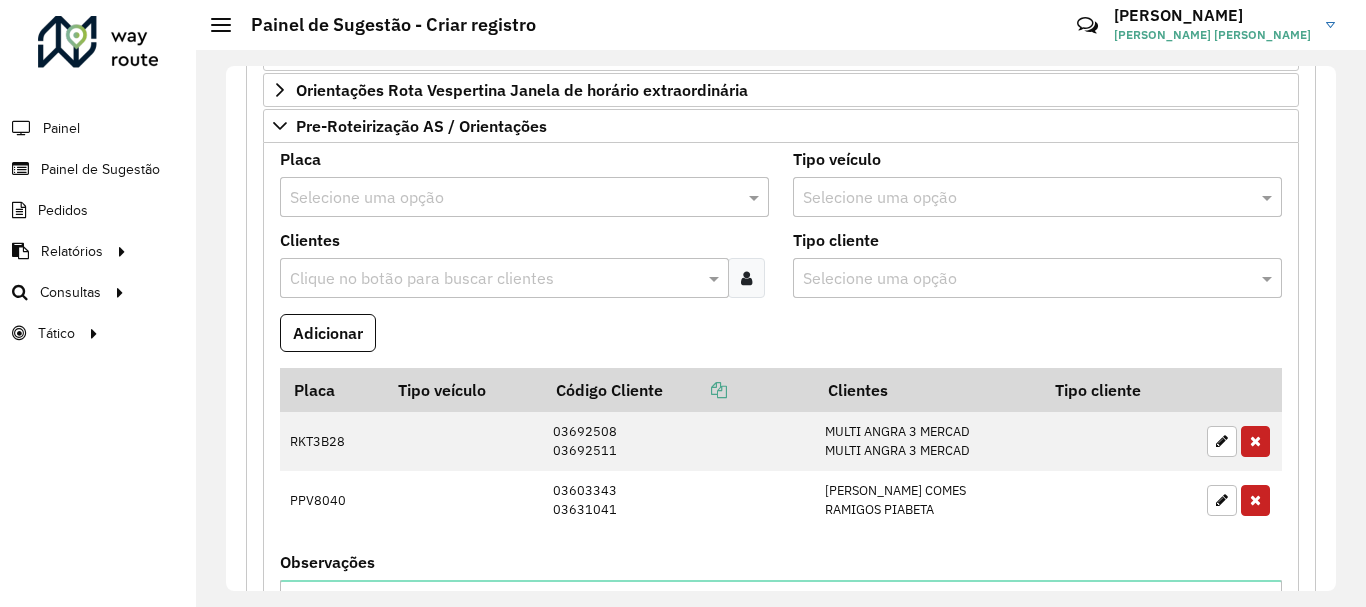 click at bounding box center (504, 198) 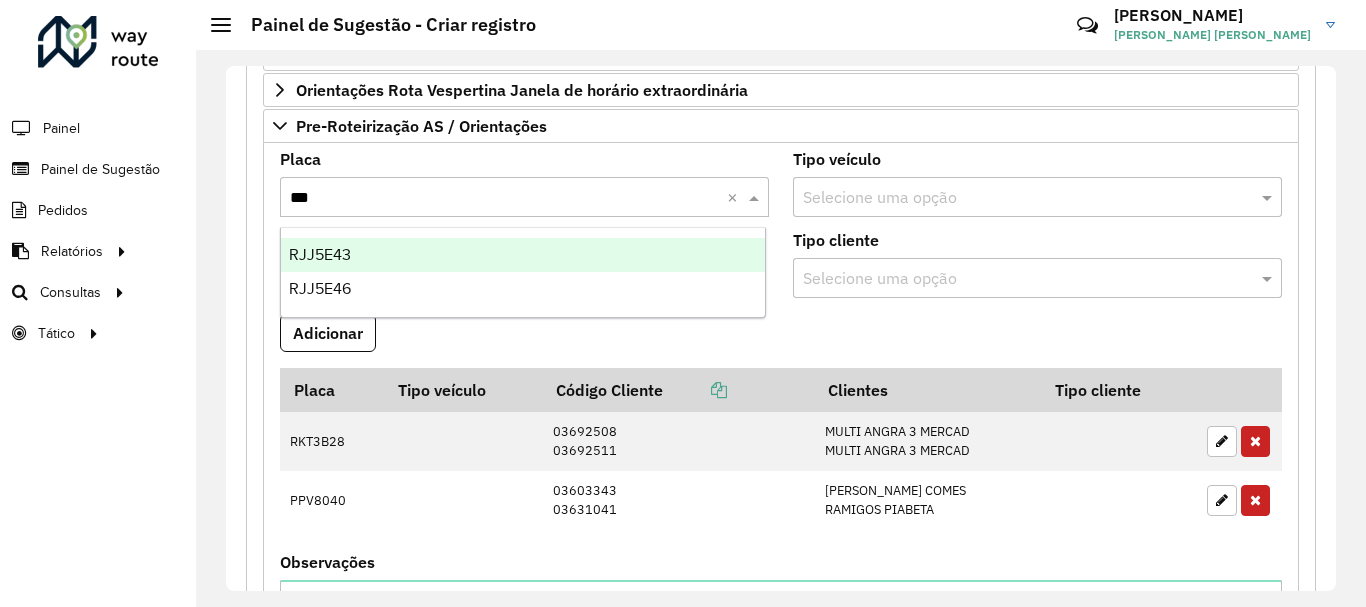 type on "****" 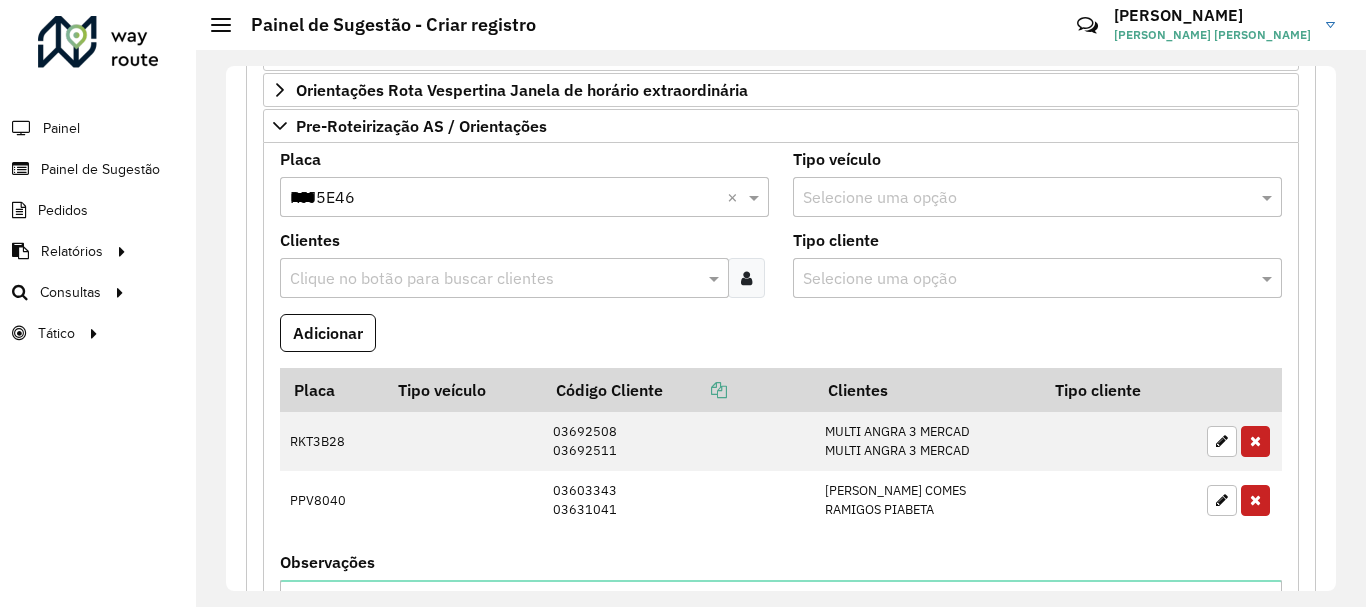type 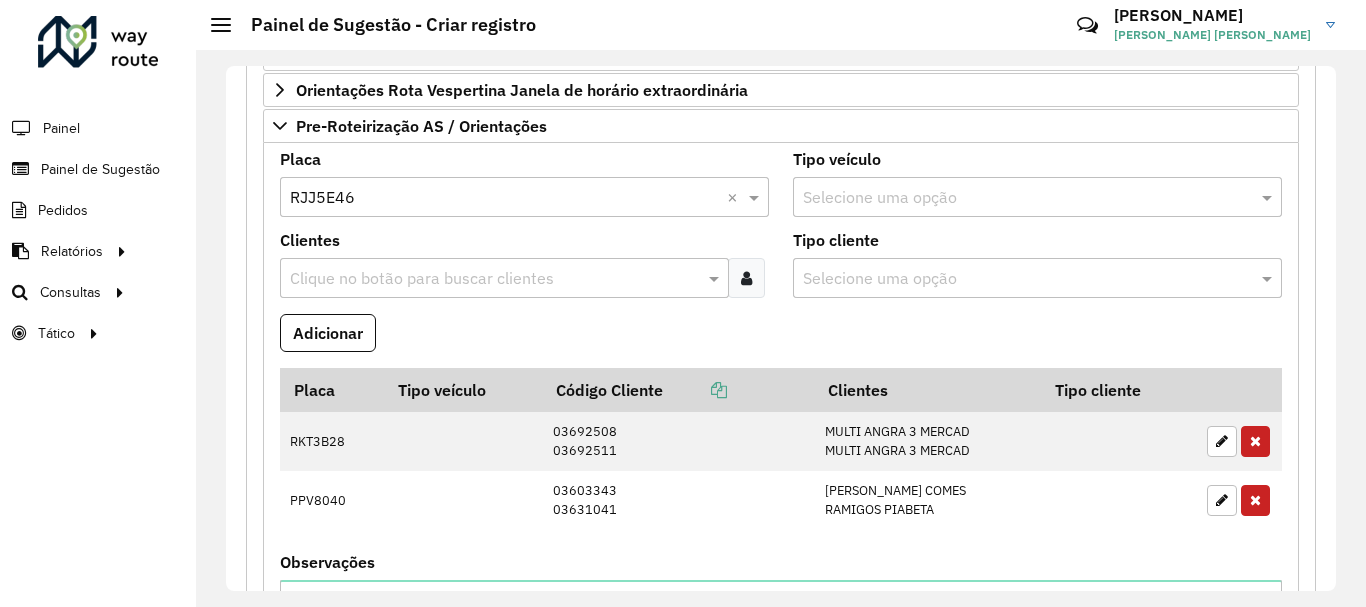 paste on "*****" 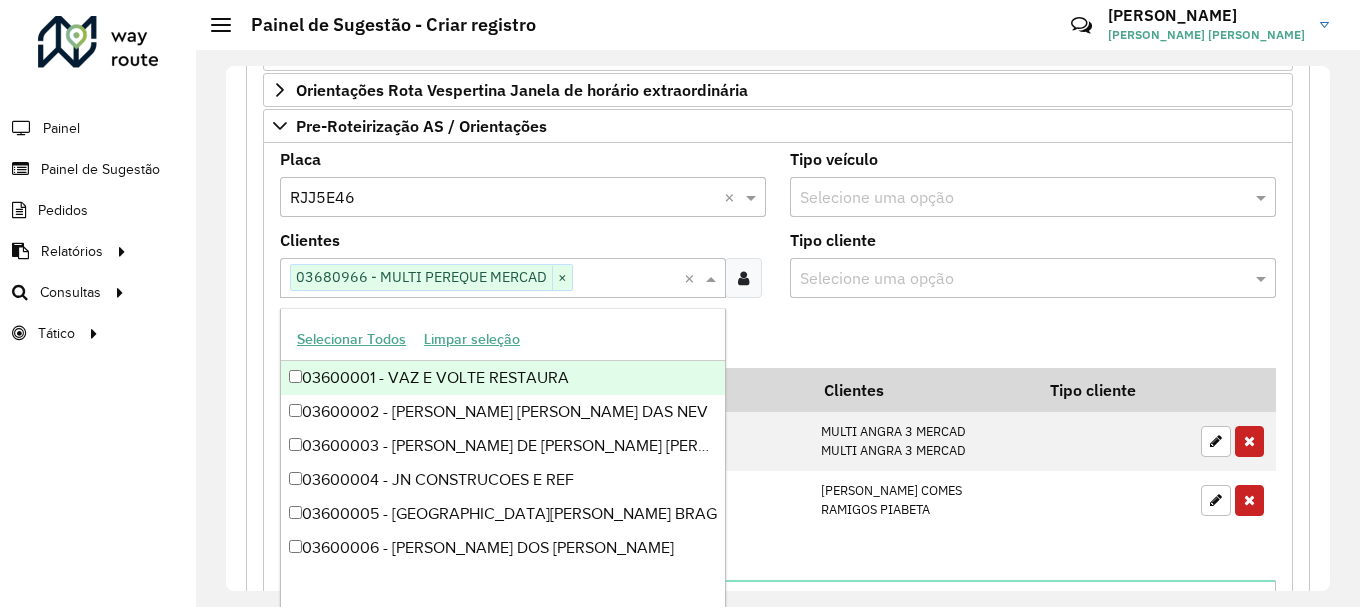 paste on "****" 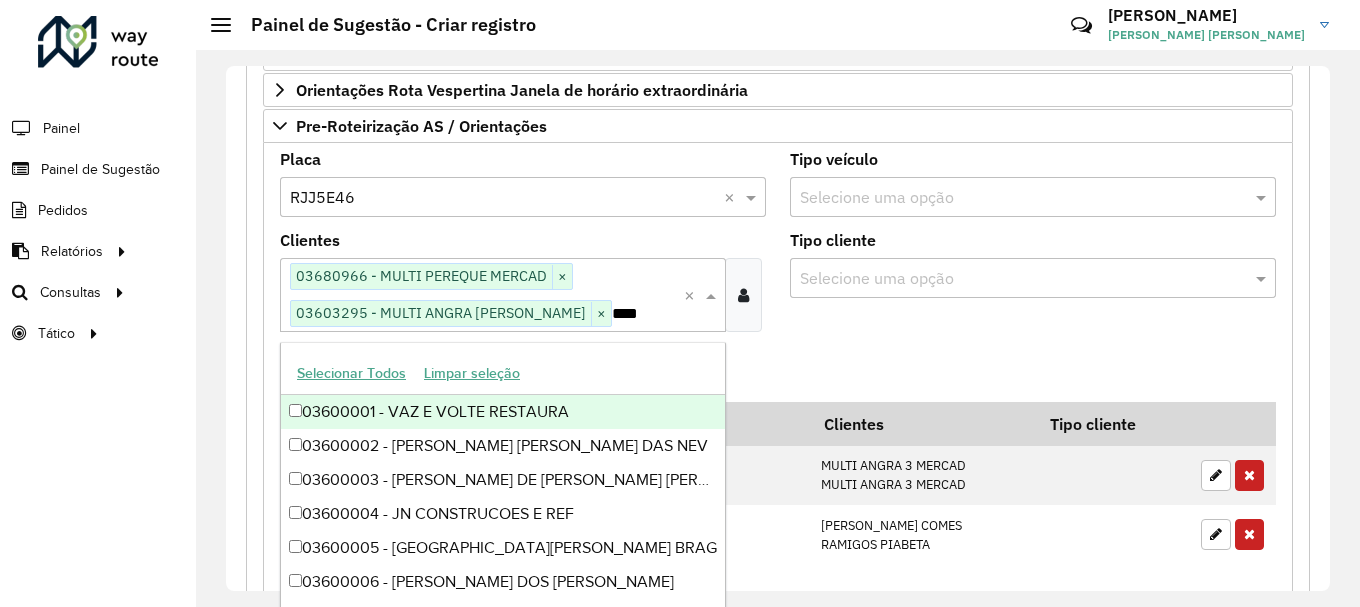 type 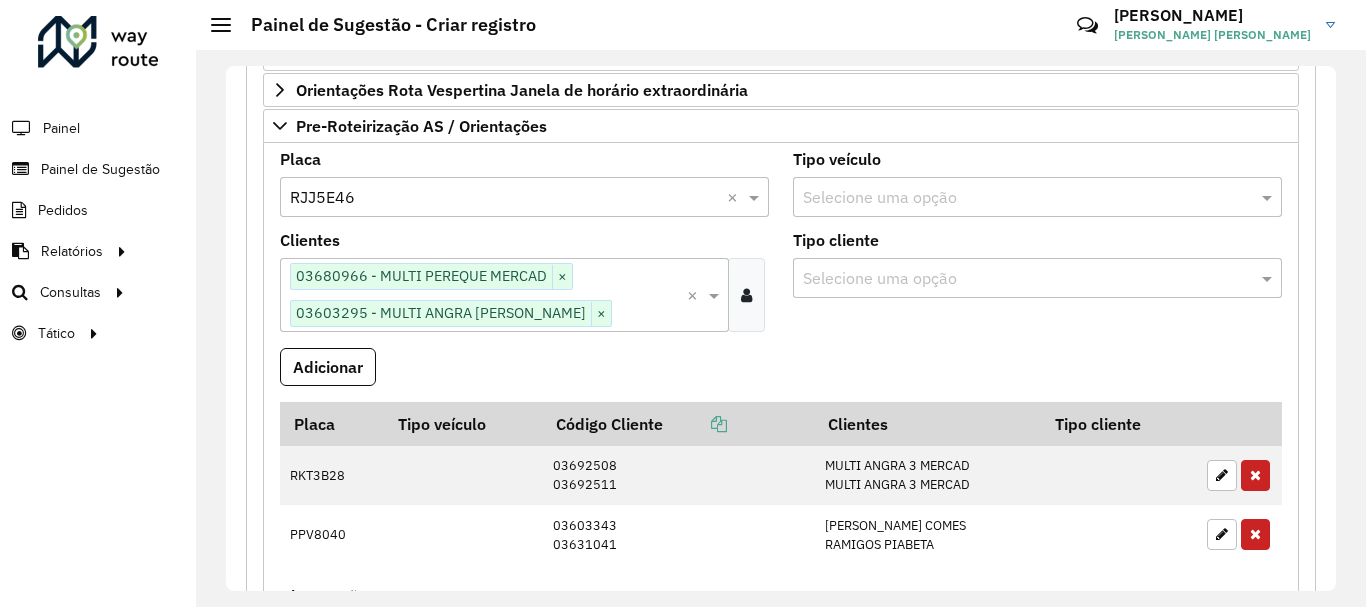 click on "Adicionar" at bounding box center [328, 367] 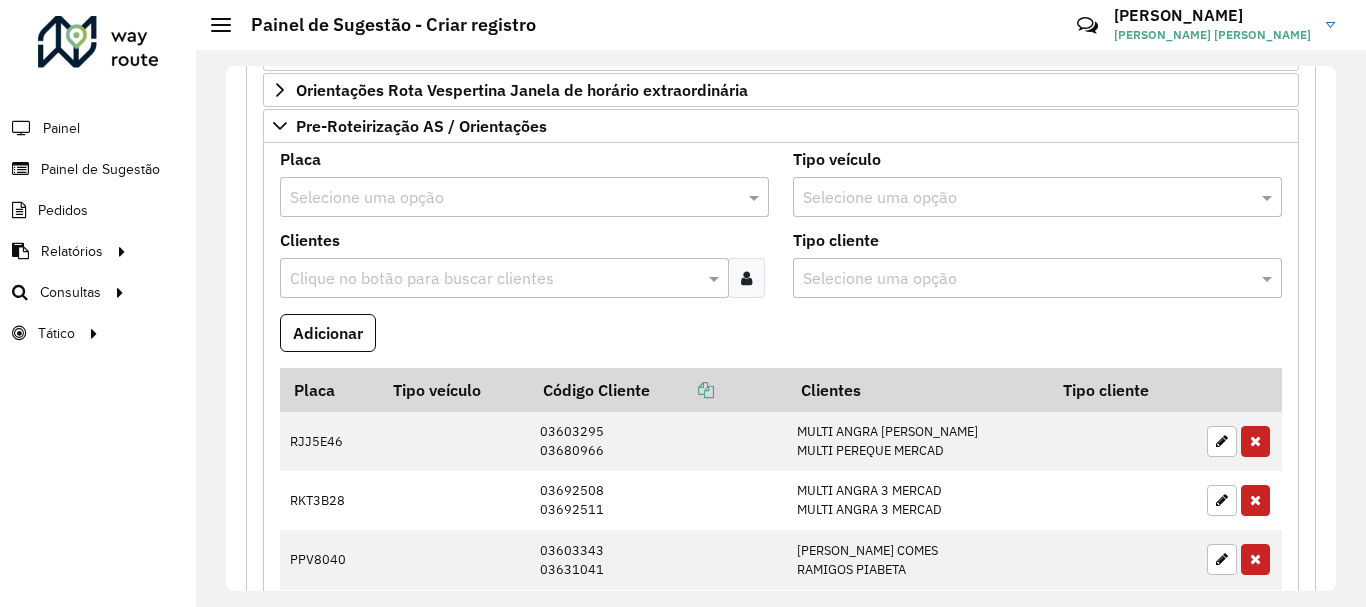 click at bounding box center (504, 198) 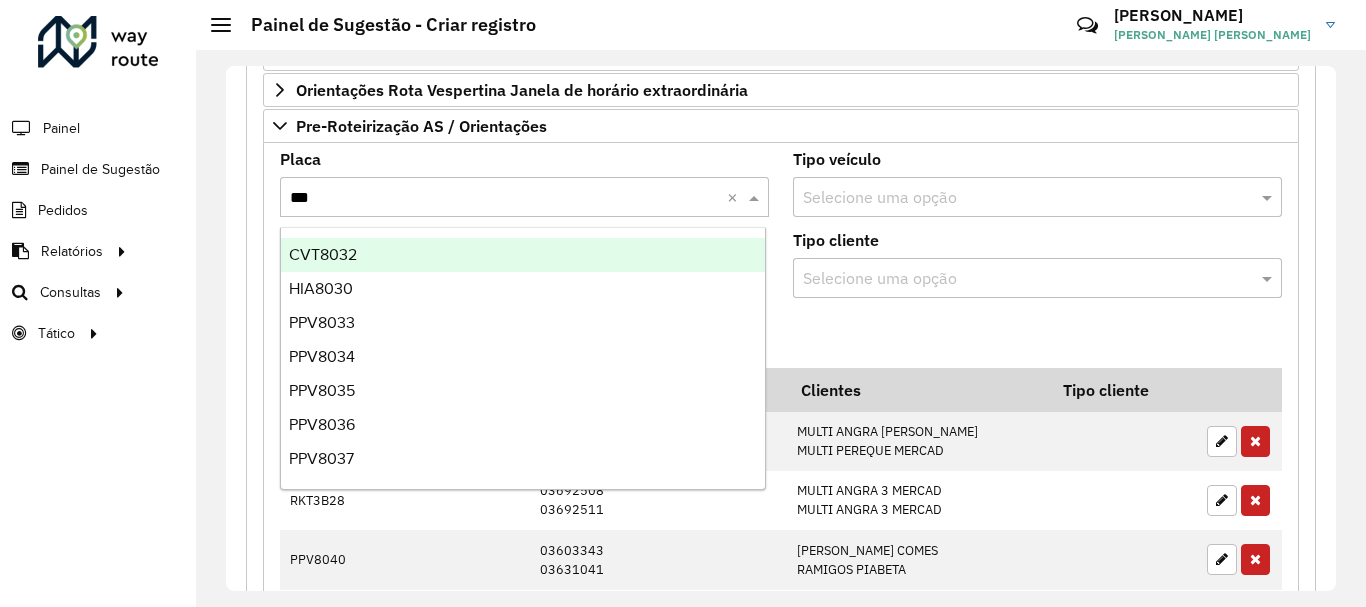 type on "****" 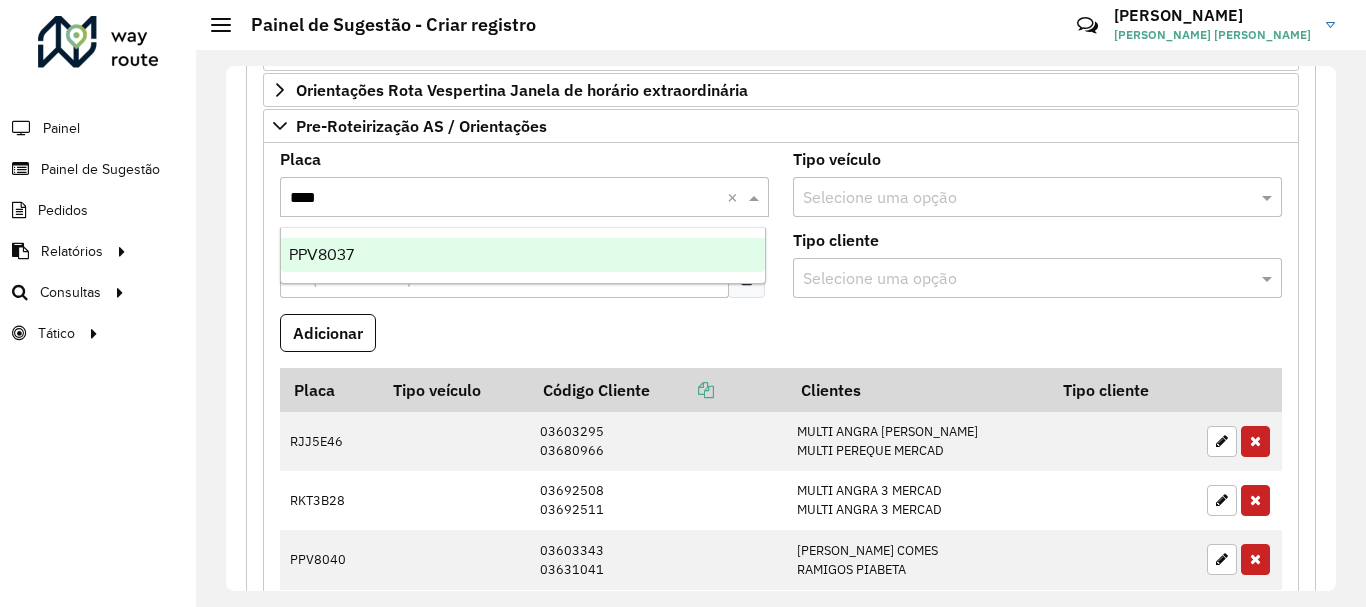 type 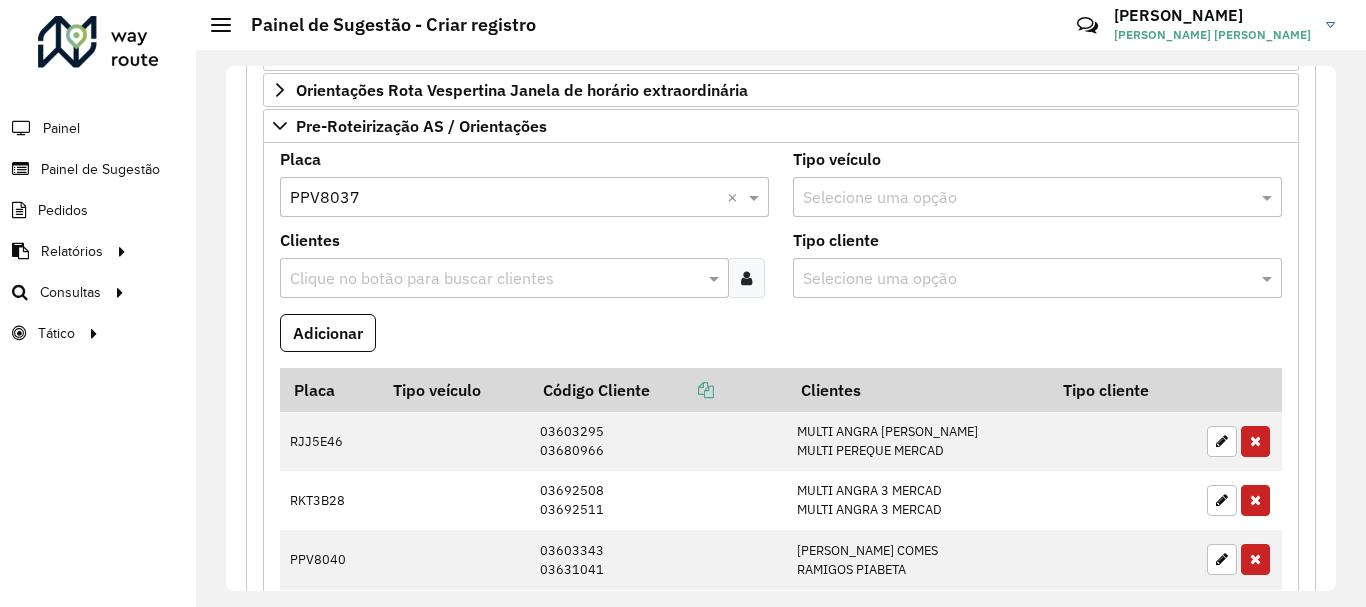 paste on "*****" 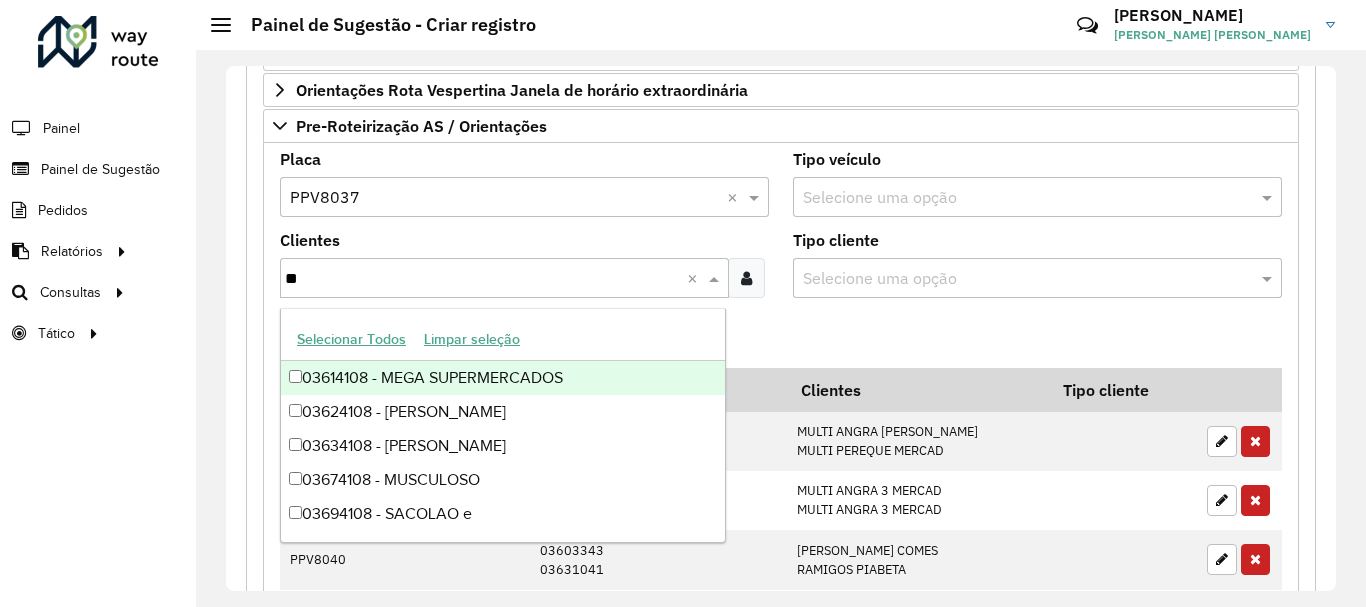 type on "*" 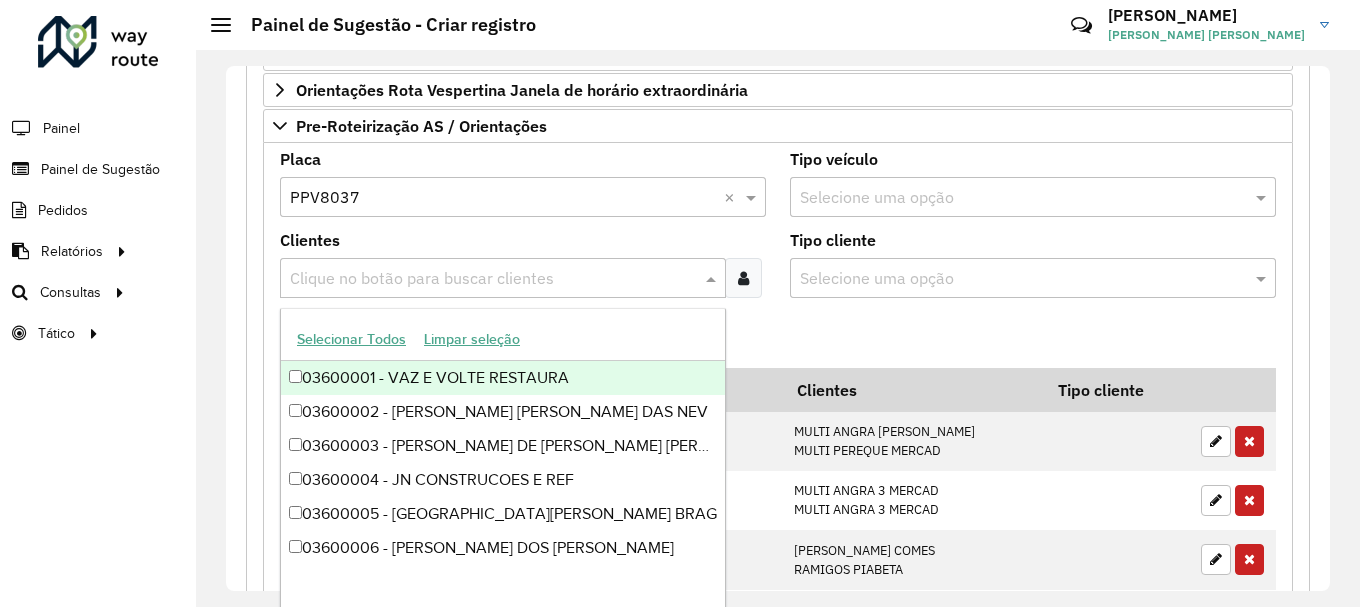 paste on "*****" 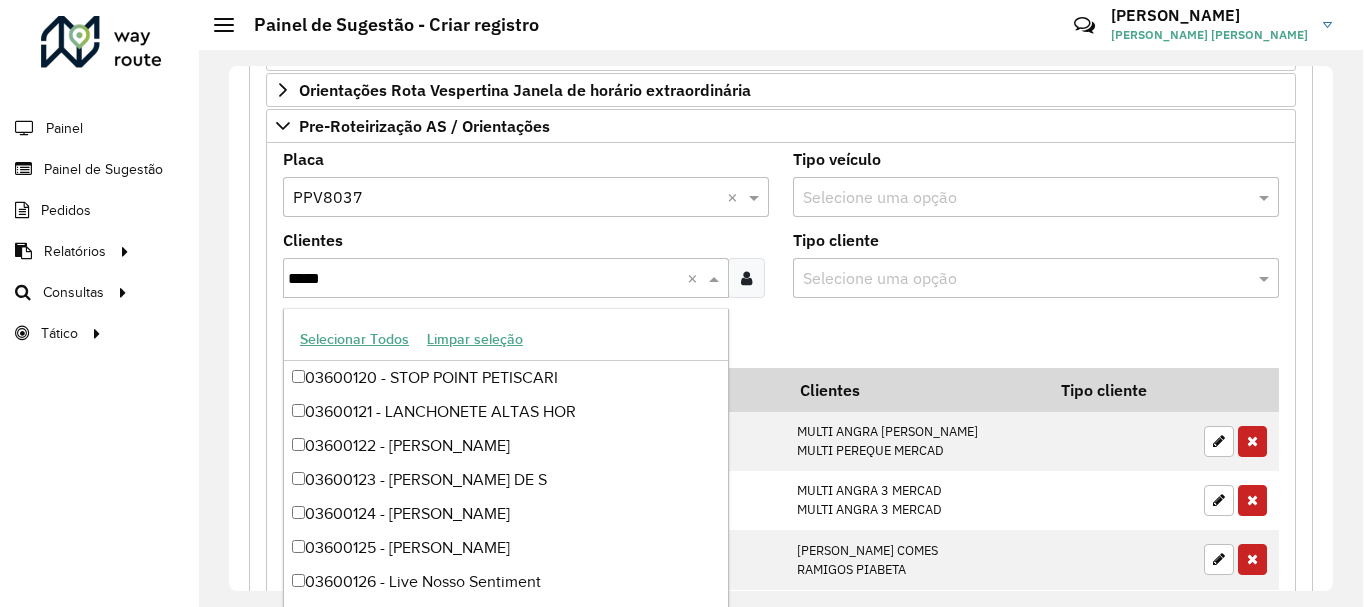 scroll, scrollTop: 134, scrollLeft: 0, axis: vertical 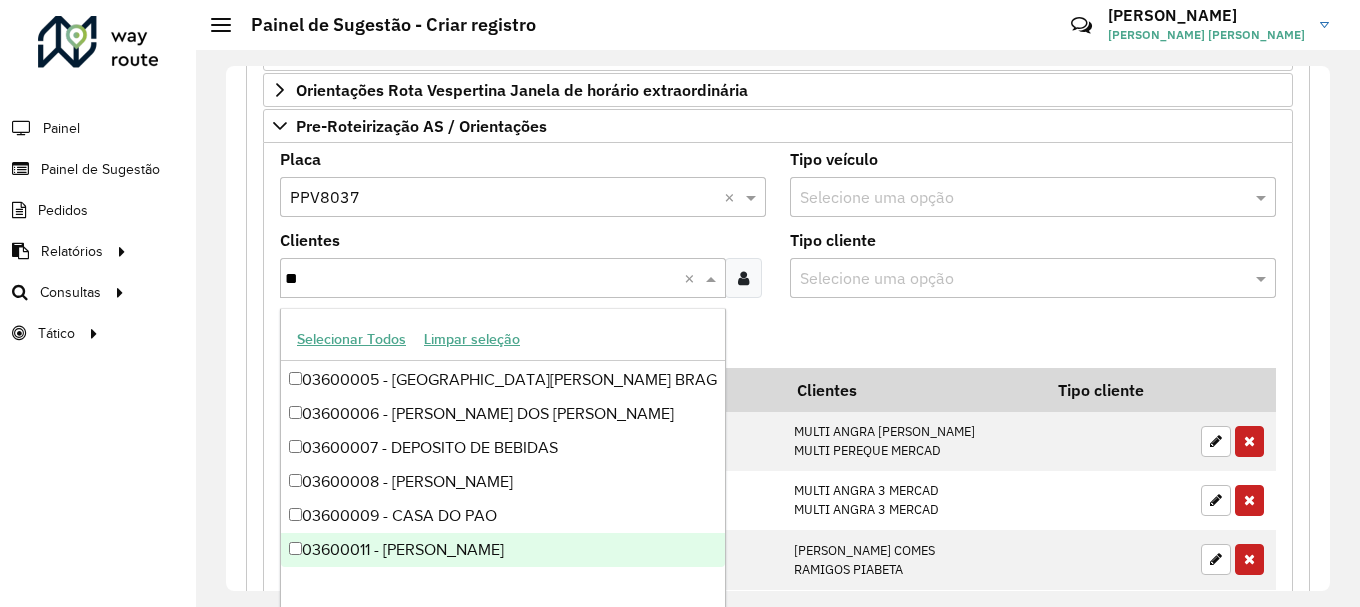 type on "*" 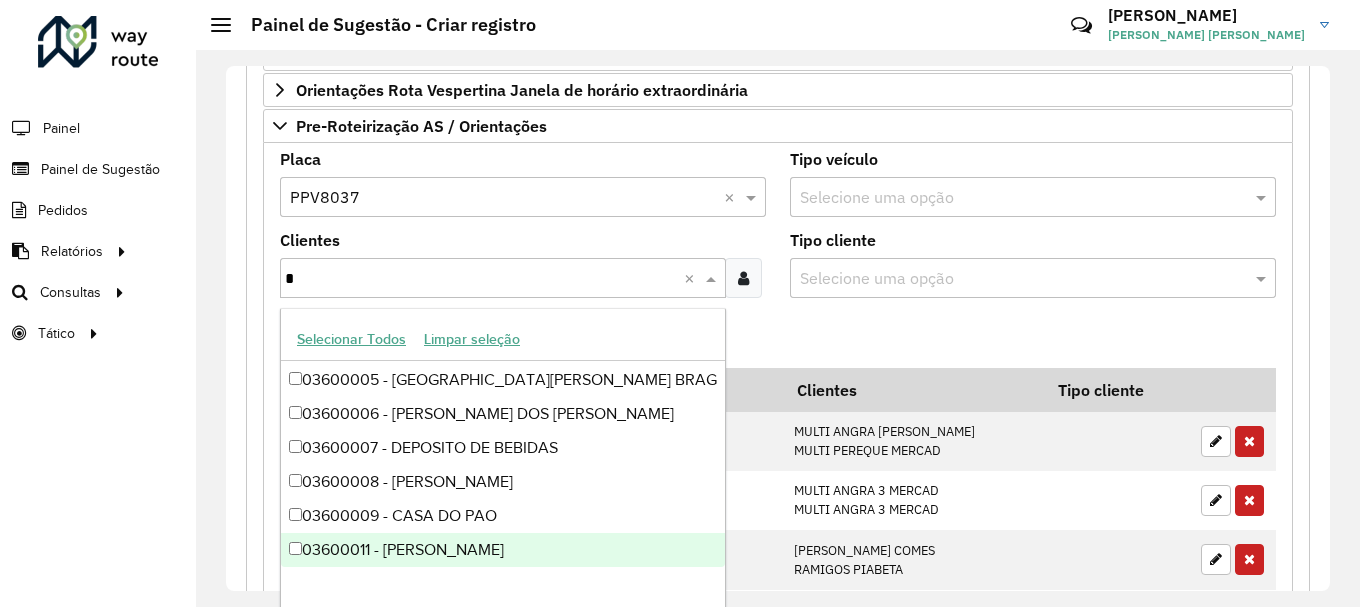 type 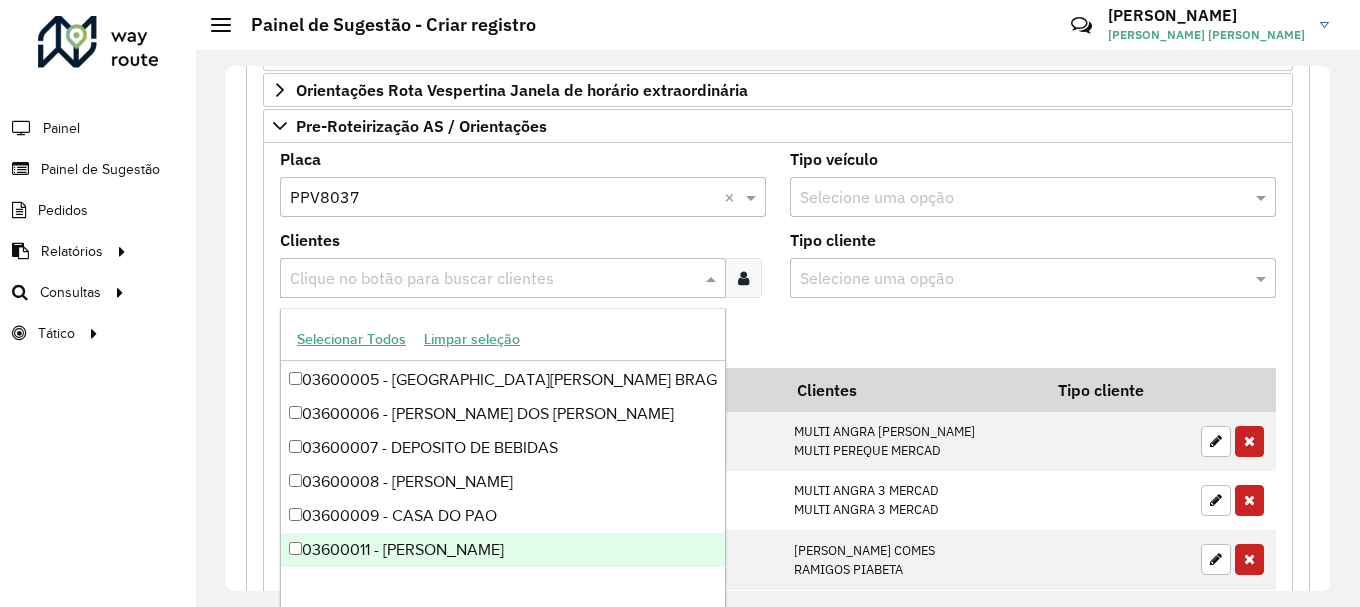 click at bounding box center [743, 278] 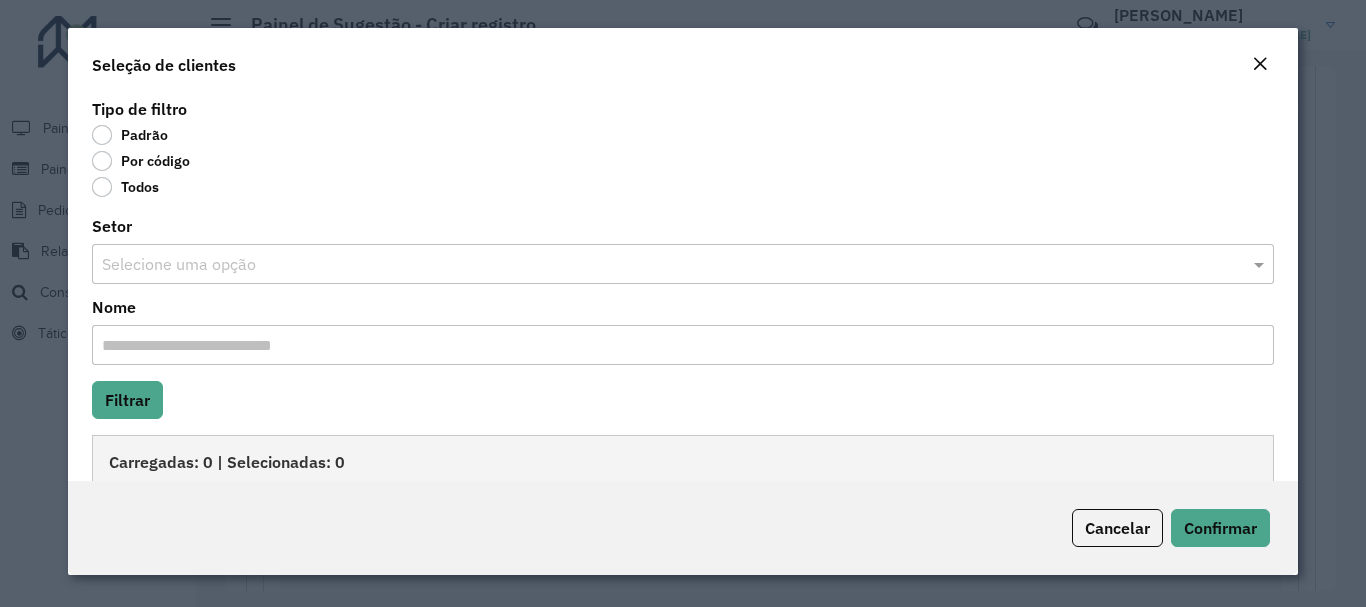 click on "Por código" 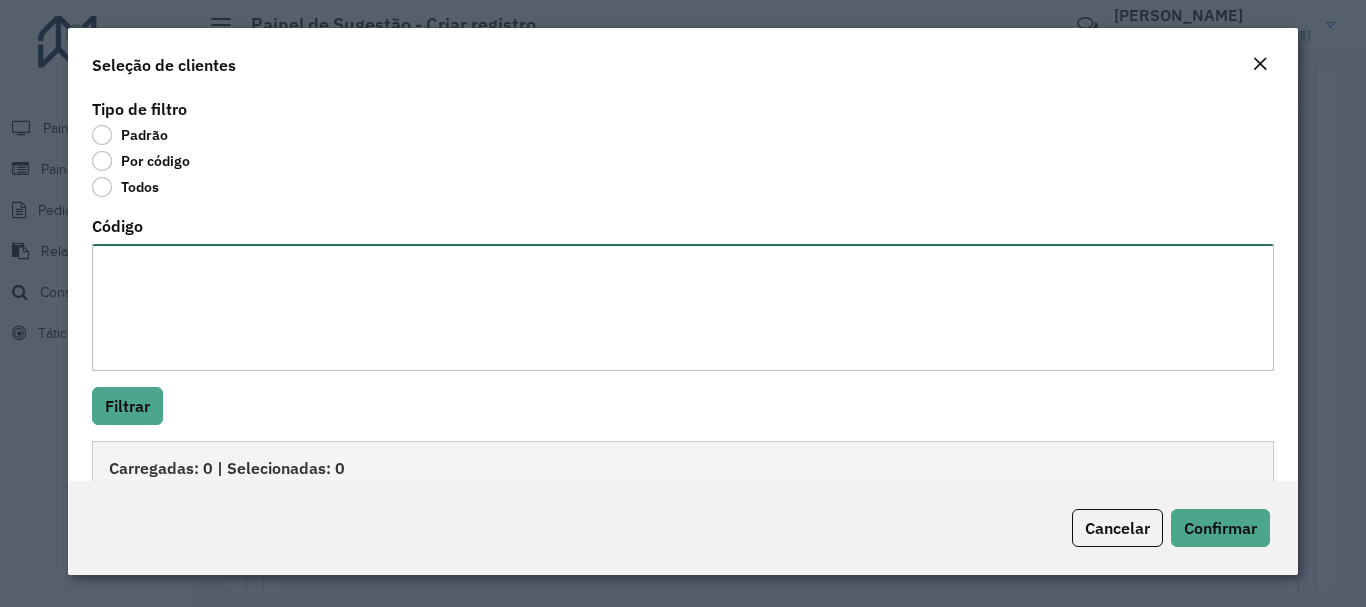 click on "Código" at bounding box center (682, 307) 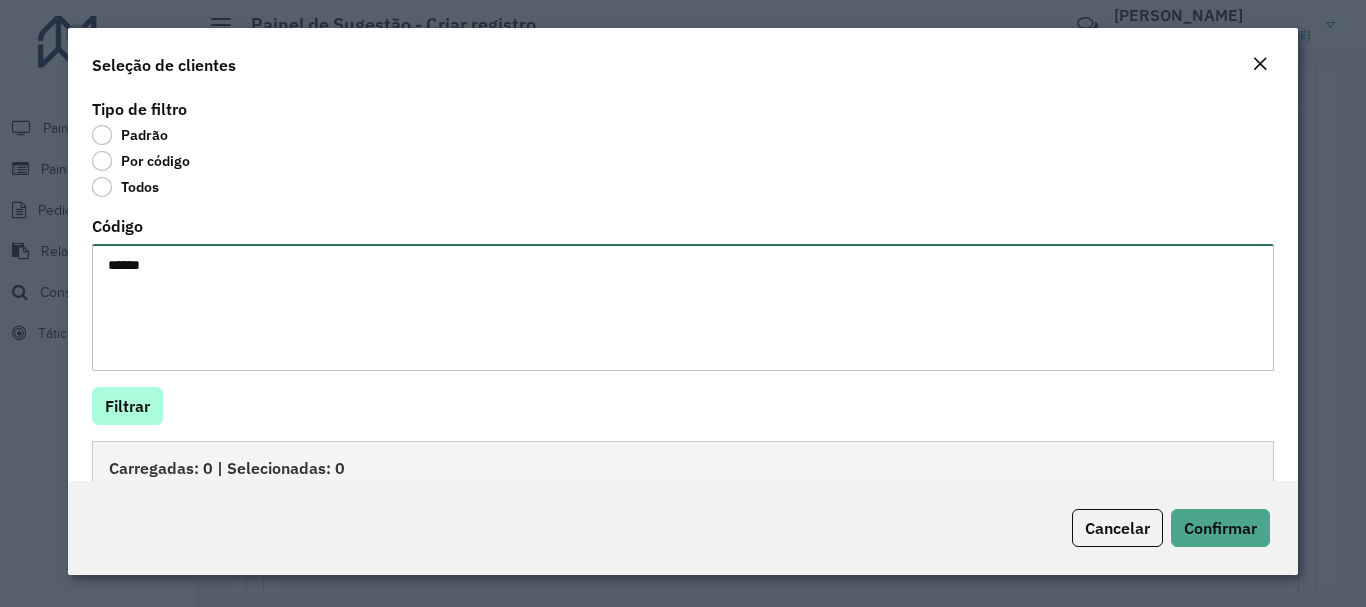 type on "*****" 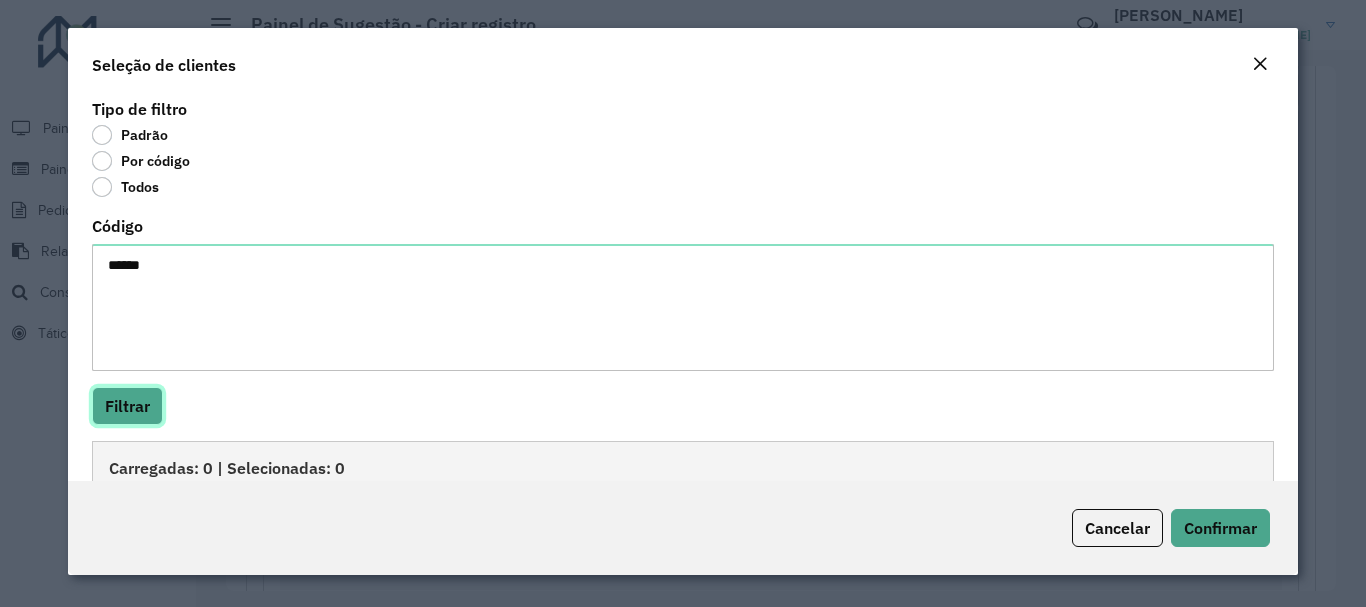 click on "Filtrar" 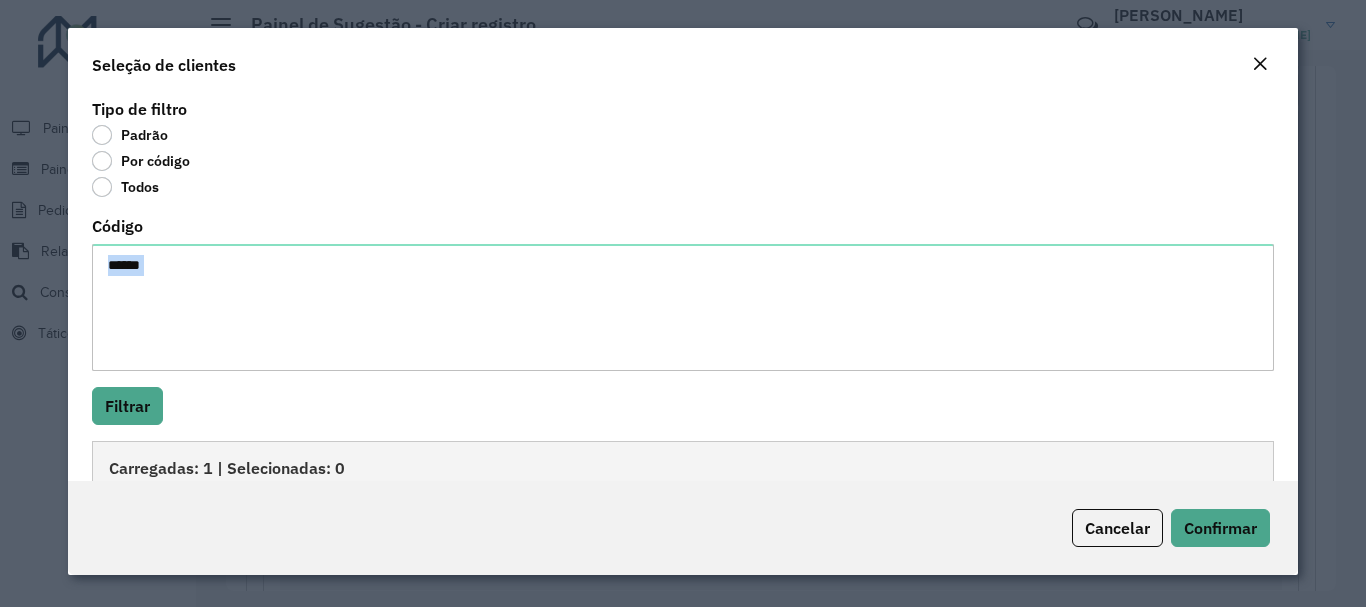 drag, startPoint x: 1299, startPoint y: 347, endPoint x: 1288, endPoint y: 397, distance: 51.1957 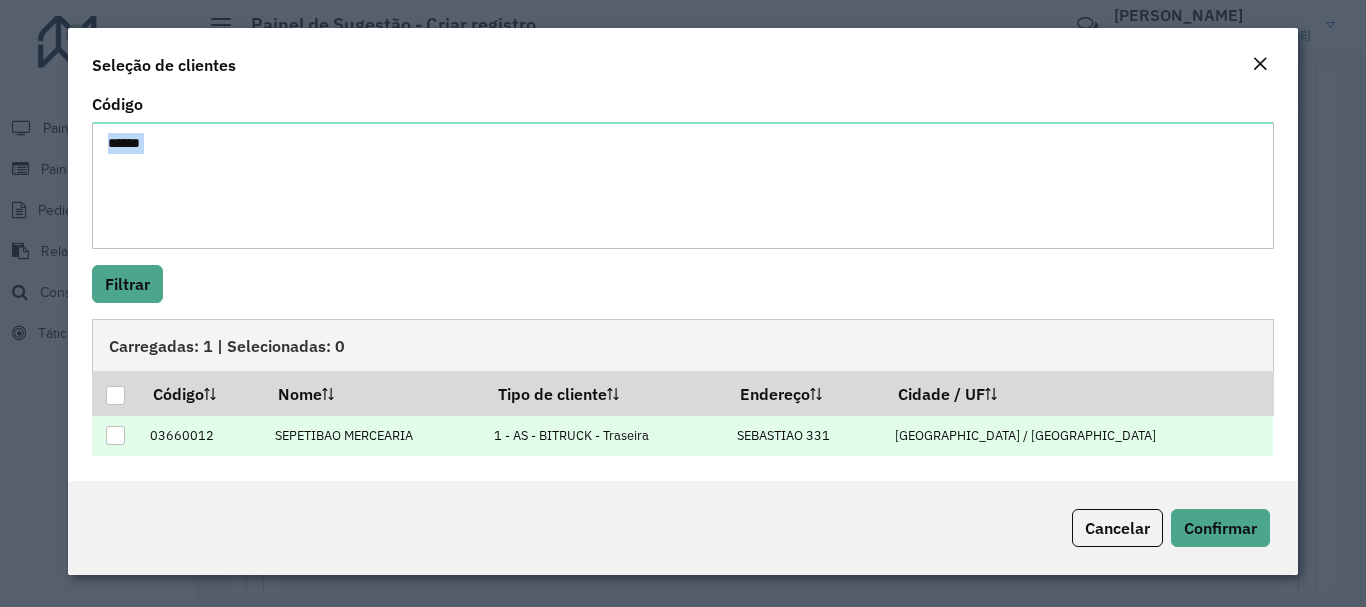 click at bounding box center [116, 436] 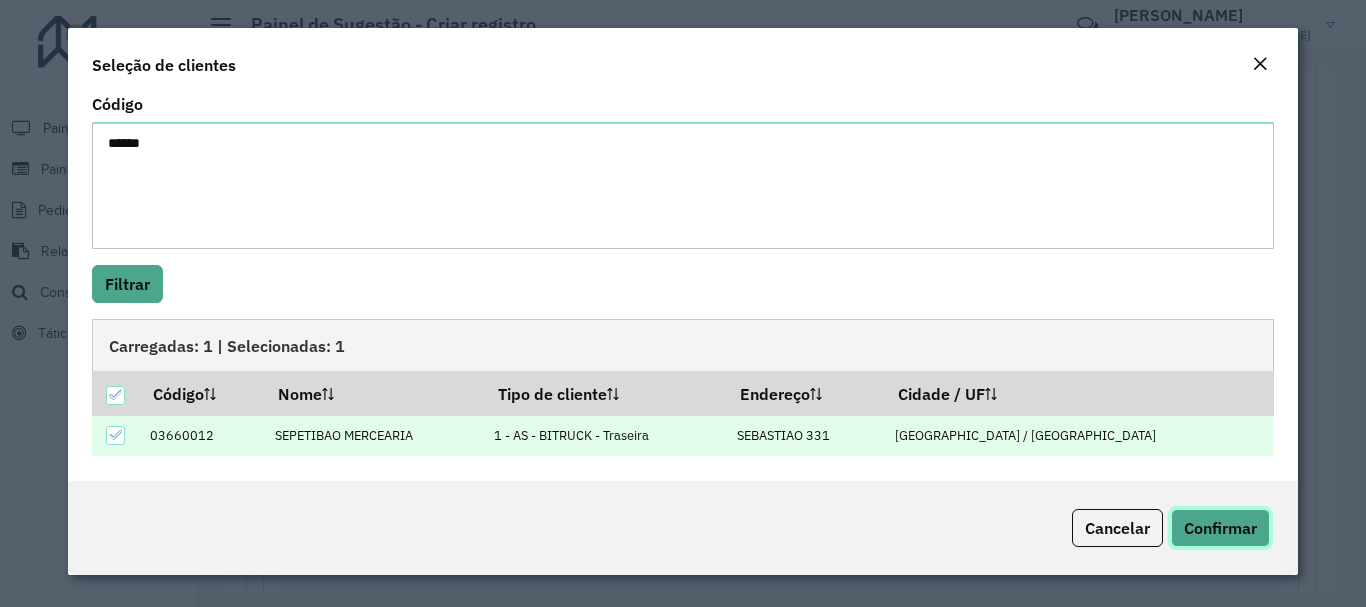 click on "Confirmar" 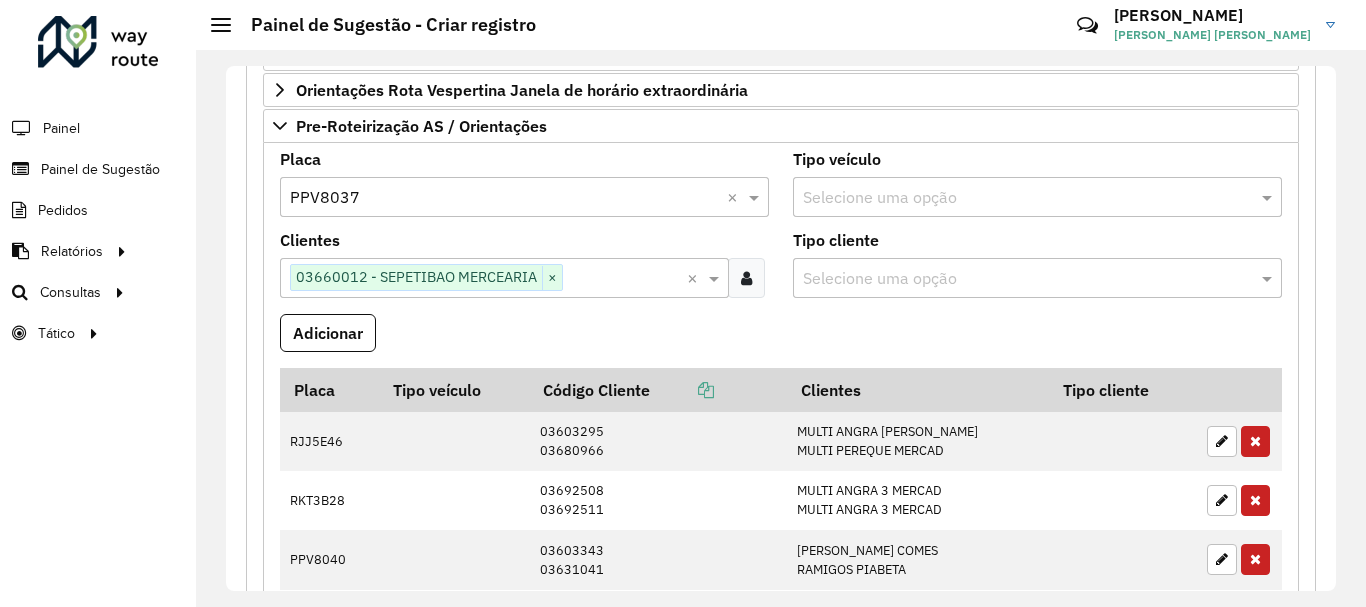 click at bounding box center [746, 278] 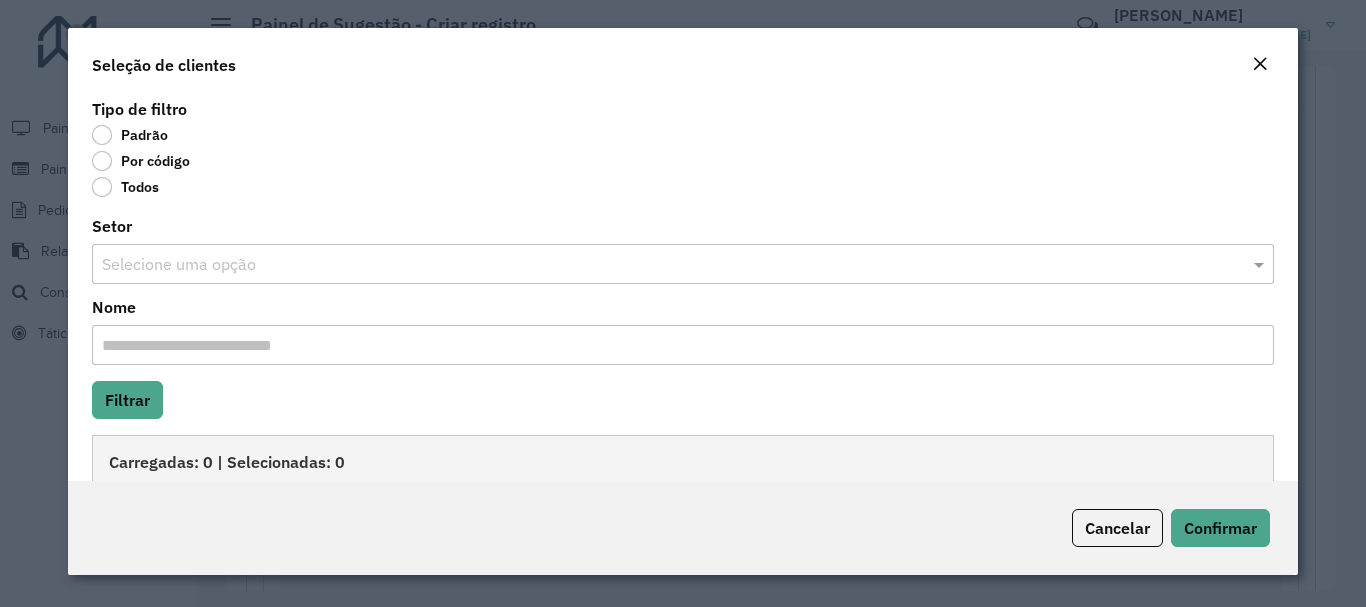 click on "Por código" 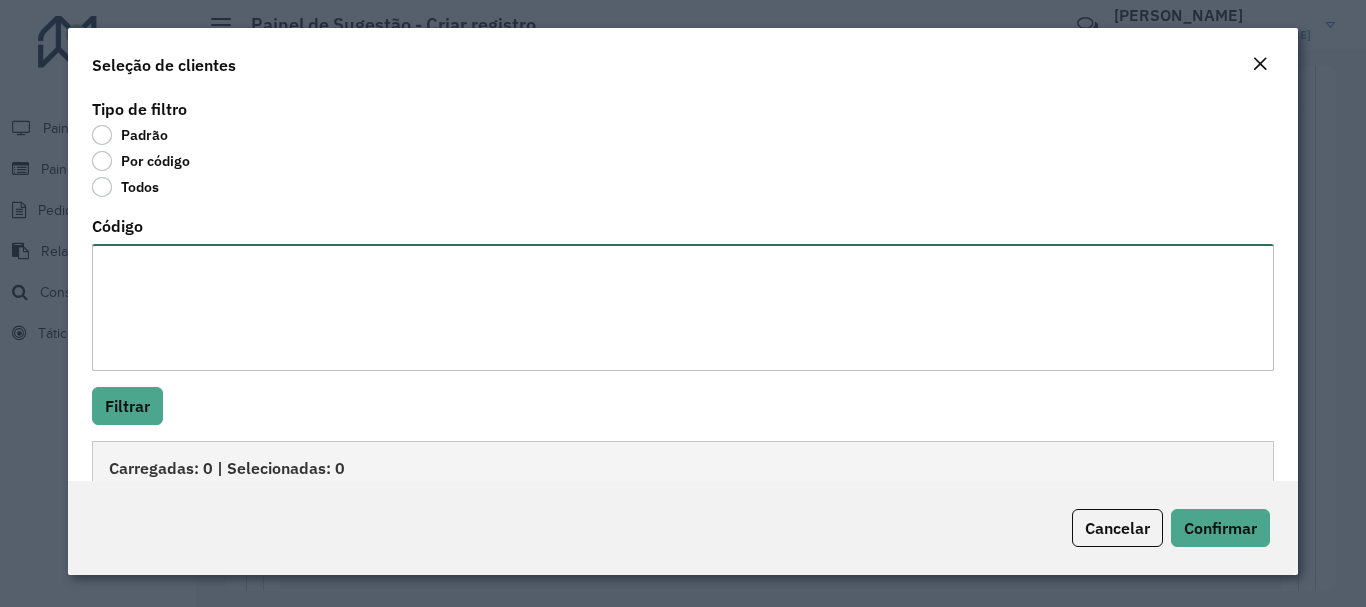 click on "Código" at bounding box center (682, 307) 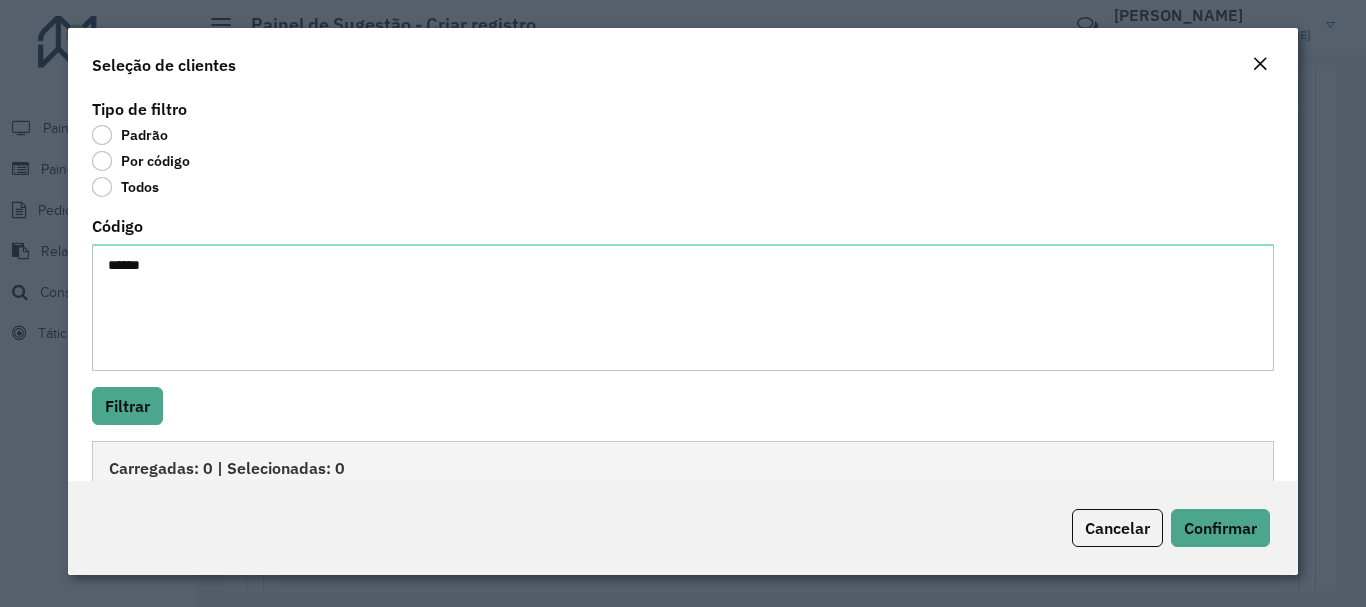 click on "Tipo de filtro   Padrão   Por código   Todos   Código  ***** Filtrar  Carregadas: 0 | Selecionadas: 0   Código   Nome   Tipo de cliente   Endereço   Cidade / UF   Nenhum registro encontrado" 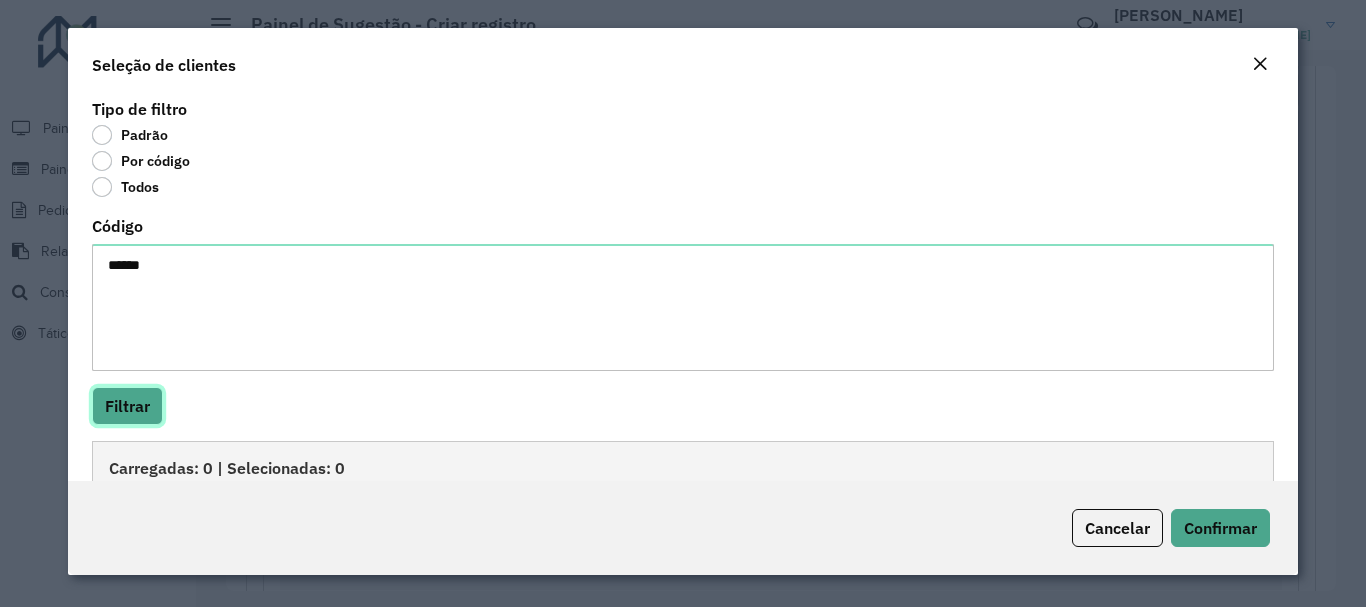 click on "Filtrar" 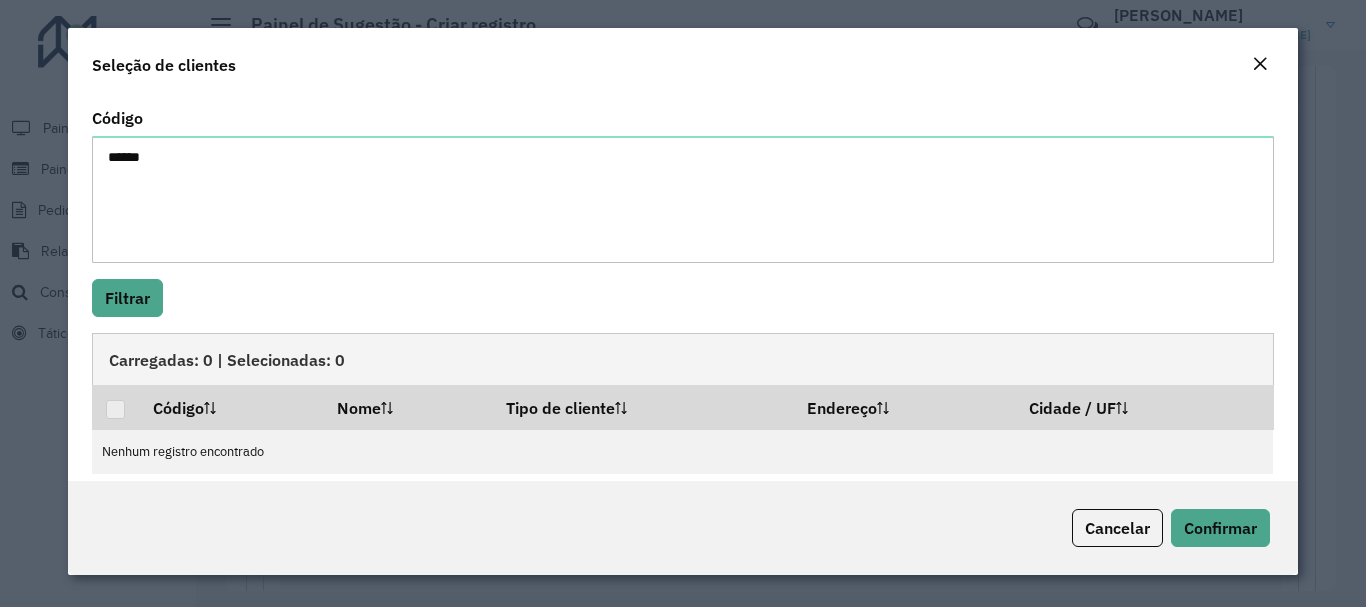 scroll, scrollTop: 126, scrollLeft: 0, axis: vertical 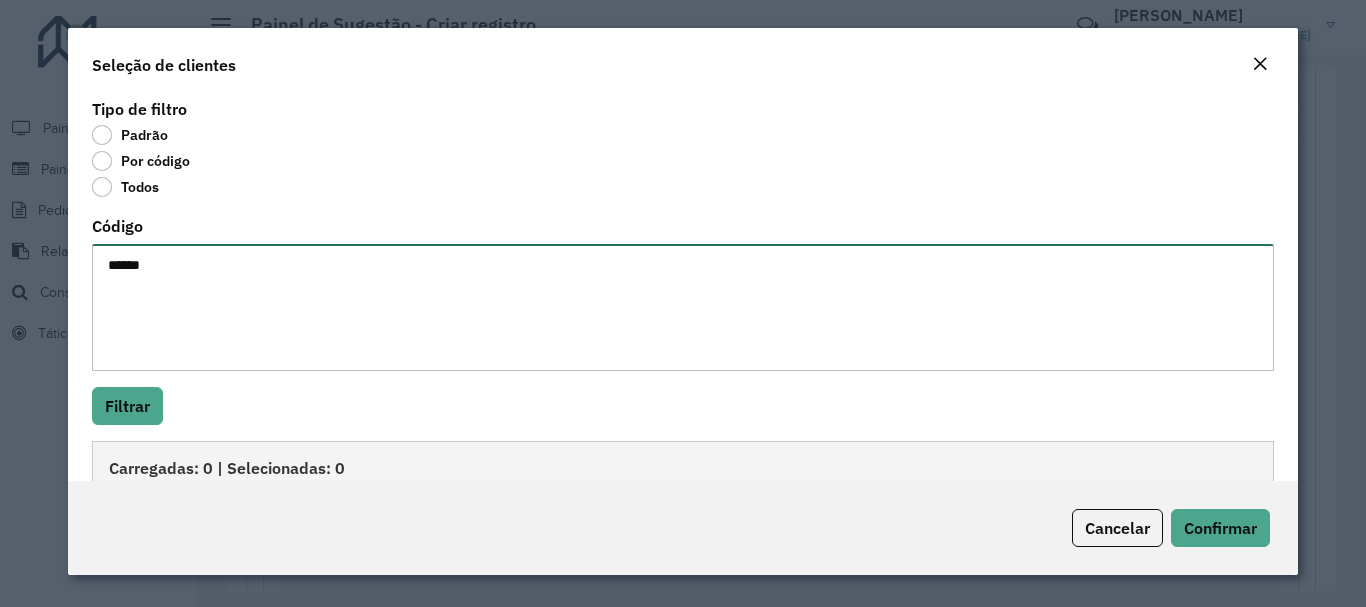 drag, startPoint x: 557, startPoint y: 159, endPoint x: 0, endPoint y: 71, distance: 563.9087 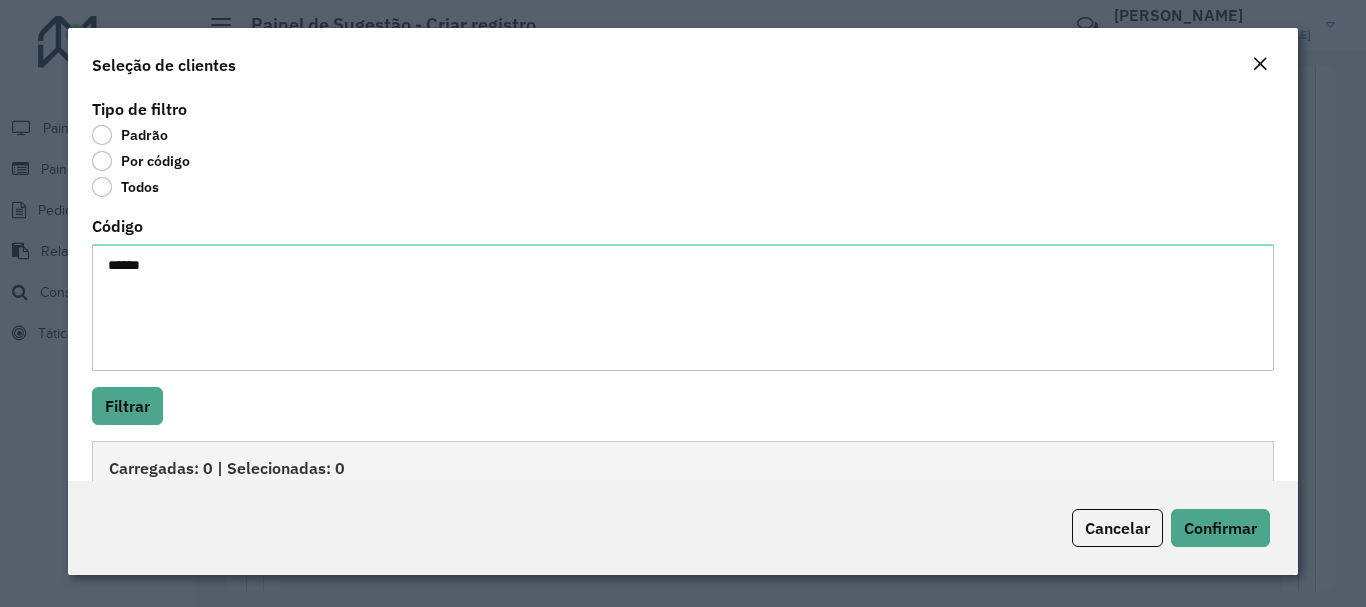 click on "Seleção de clientes  Tipo de filtro   Padrão   Por código   Todos   Código  ***** Filtrar  Carregadas: 0 | Selecionadas: 0   Código   Nome   Tipo de cliente   Endereço   Cidade / UF   Nenhum registro encontrado  Cancelar Confirmar" 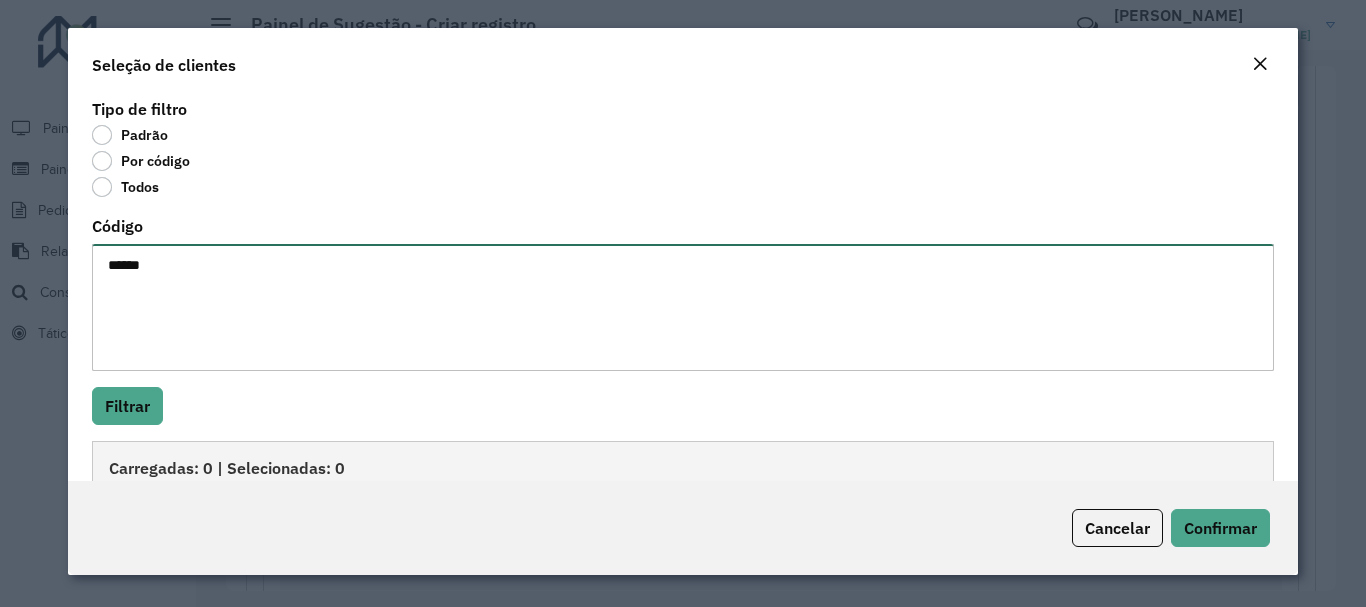 drag, startPoint x: 176, startPoint y: 256, endPoint x: 42, endPoint y: 279, distance: 135.95955 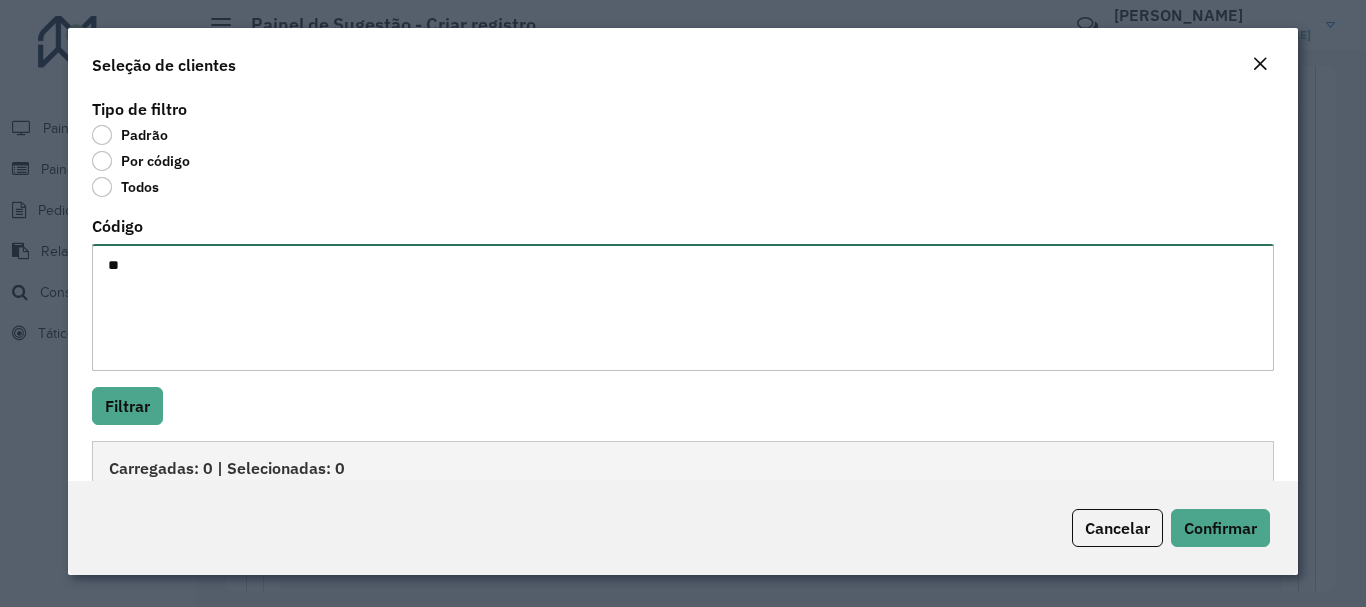type on "*" 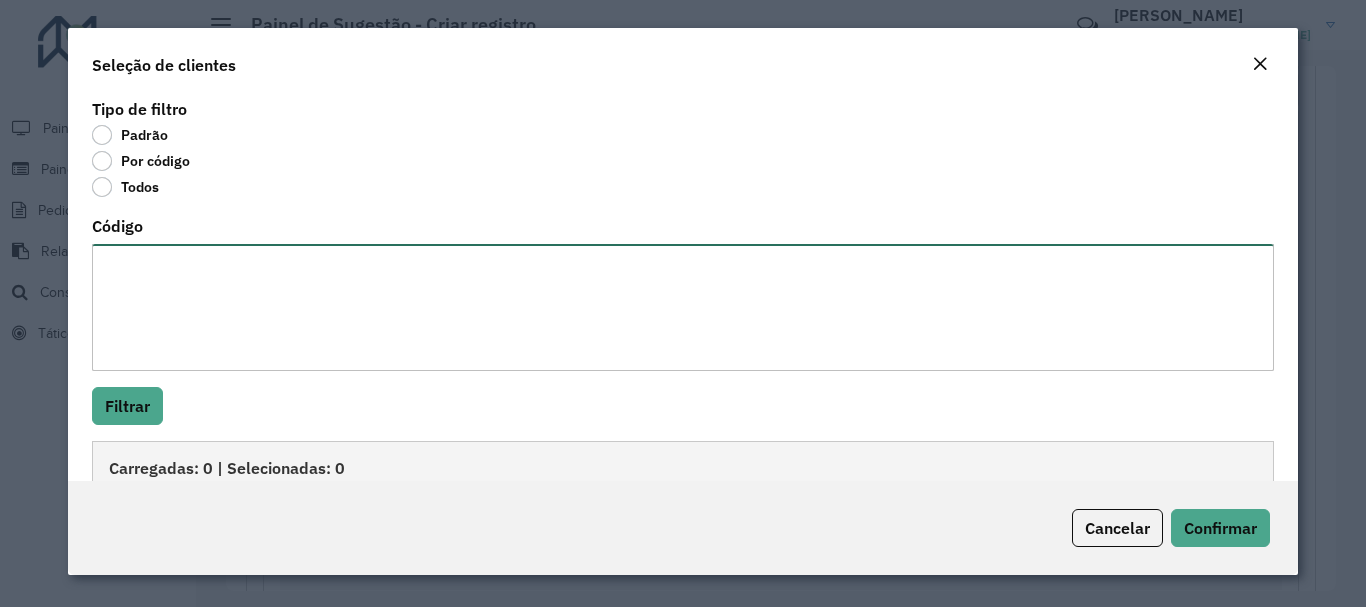 paste on "*****" 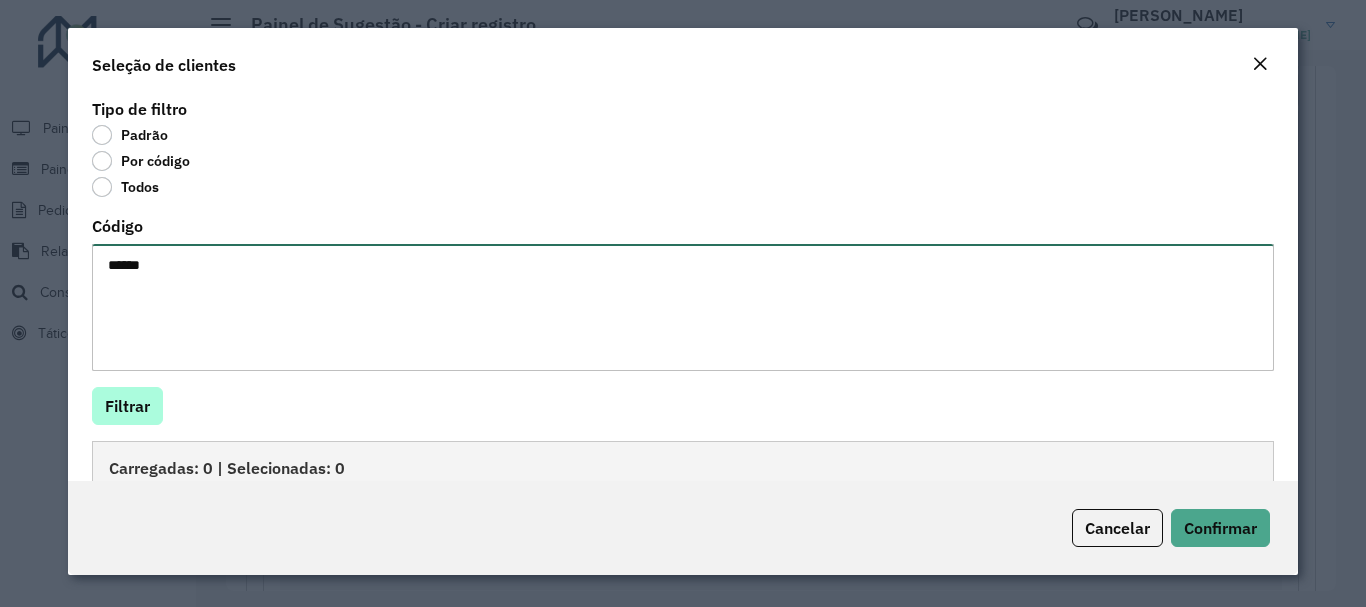 type on "*****" 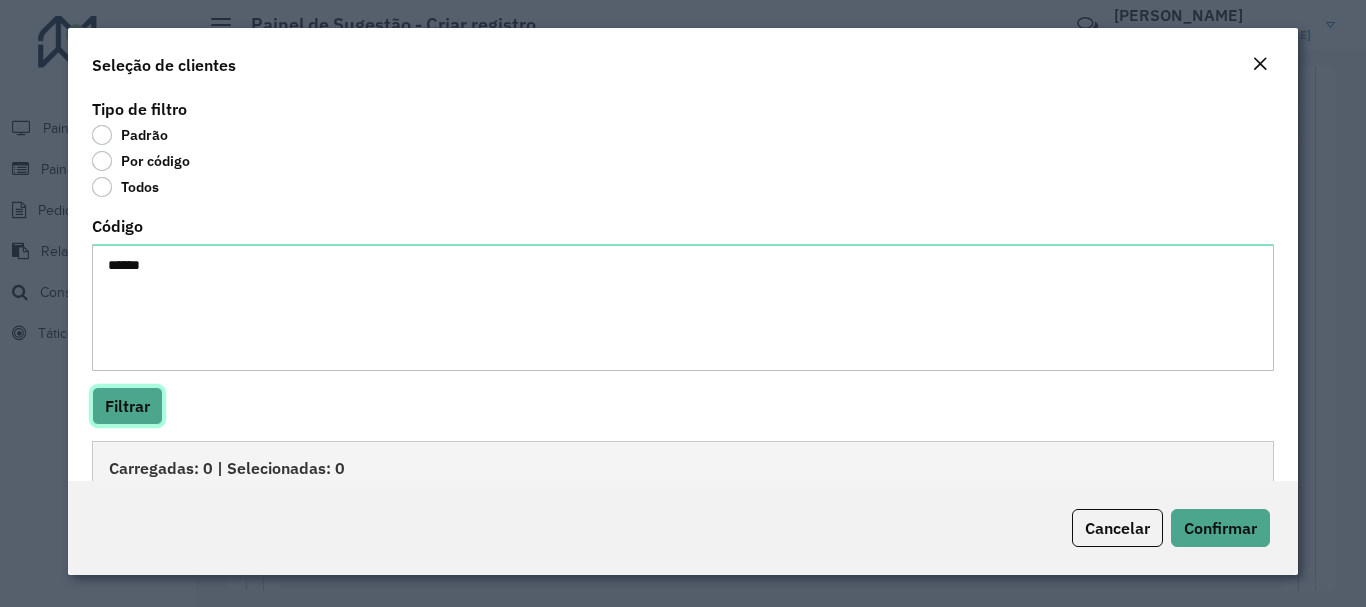 click on "Filtrar" 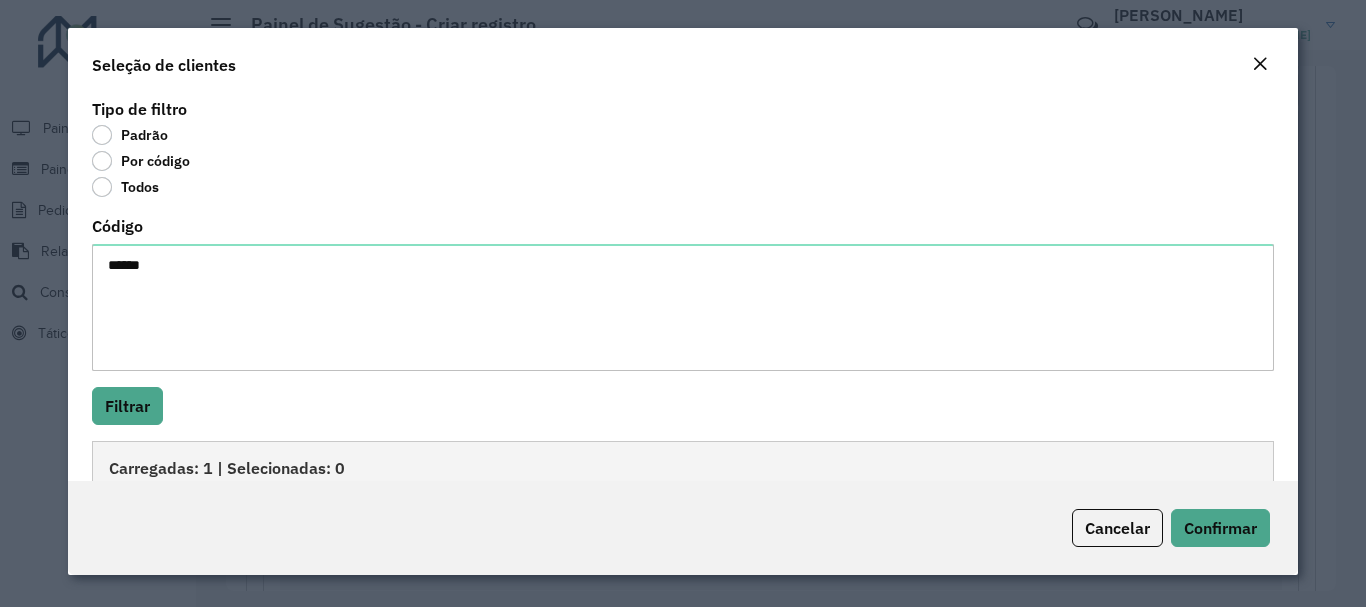 scroll, scrollTop: 122, scrollLeft: 0, axis: vertical 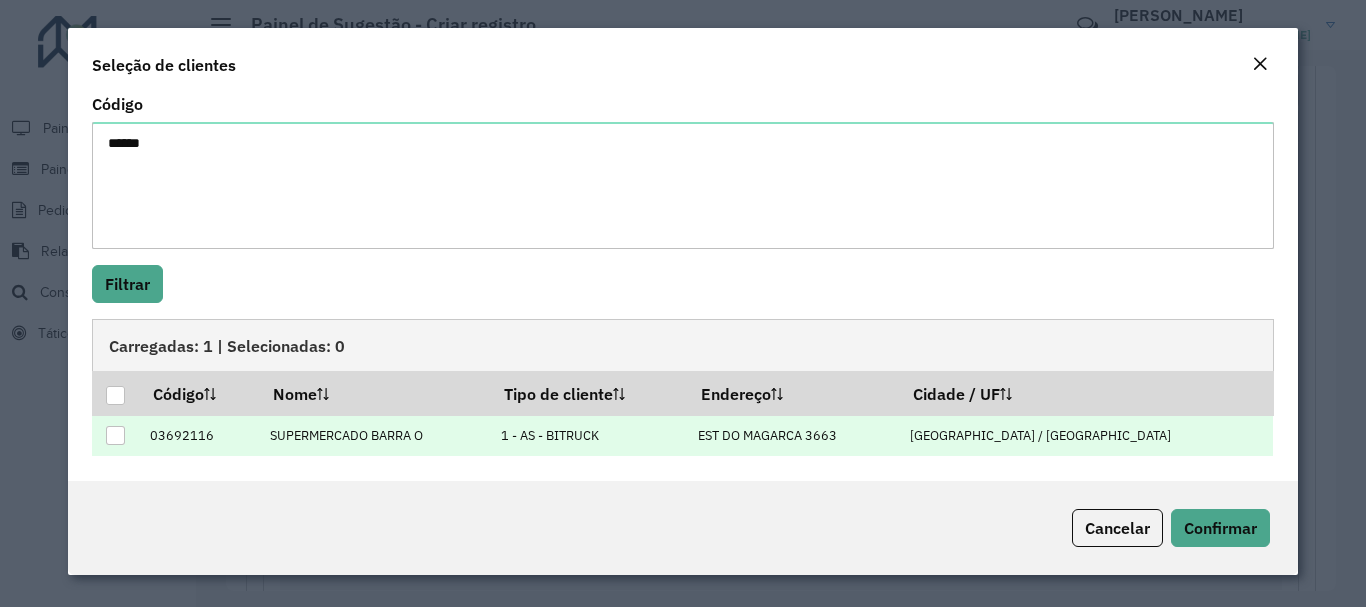 click at bounding box center (115, 435) 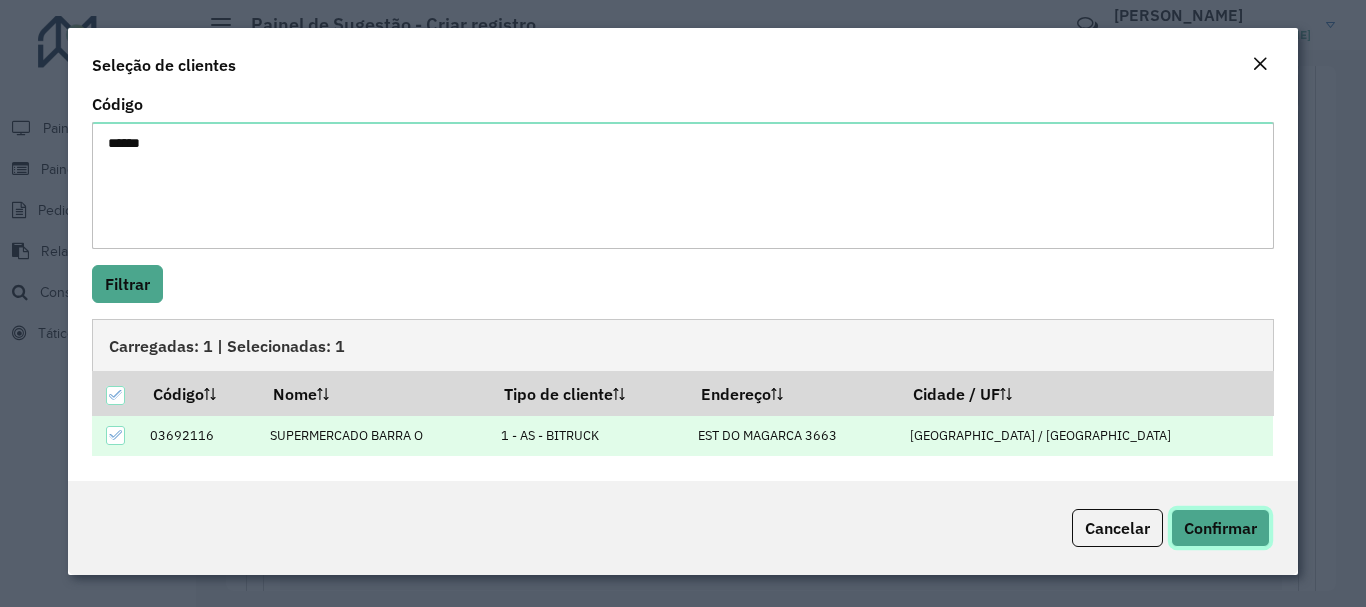 click on "Confirmar" 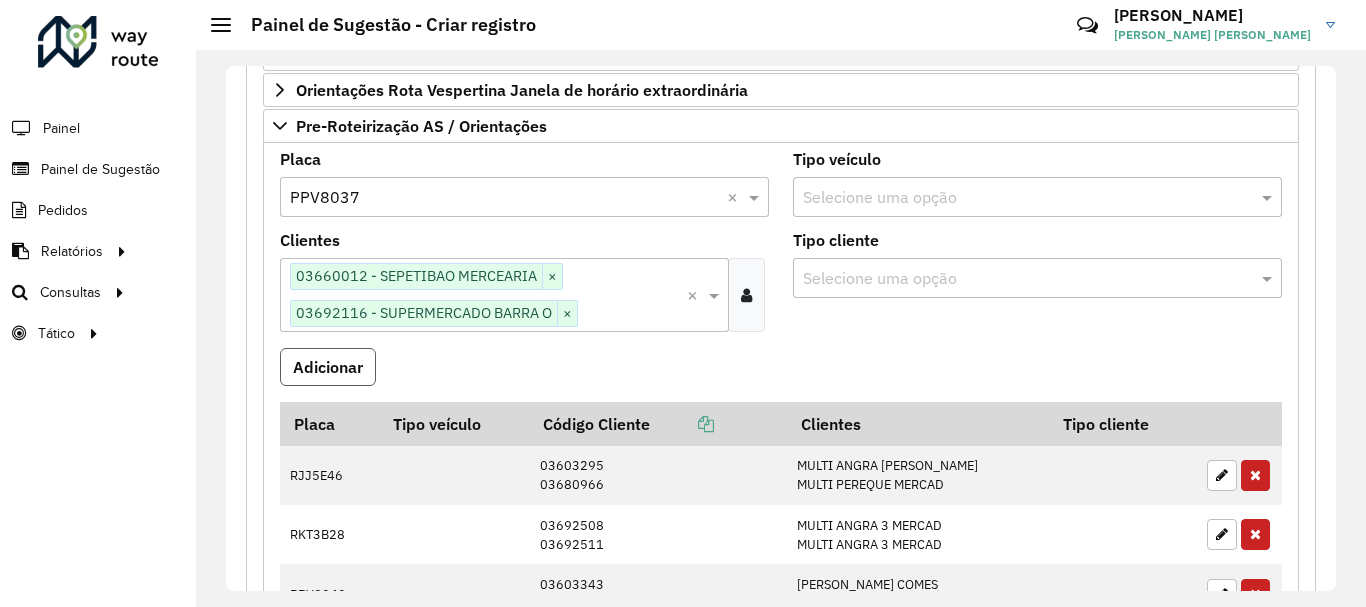 click on "Adicionar" at bounding box center (328, 367) 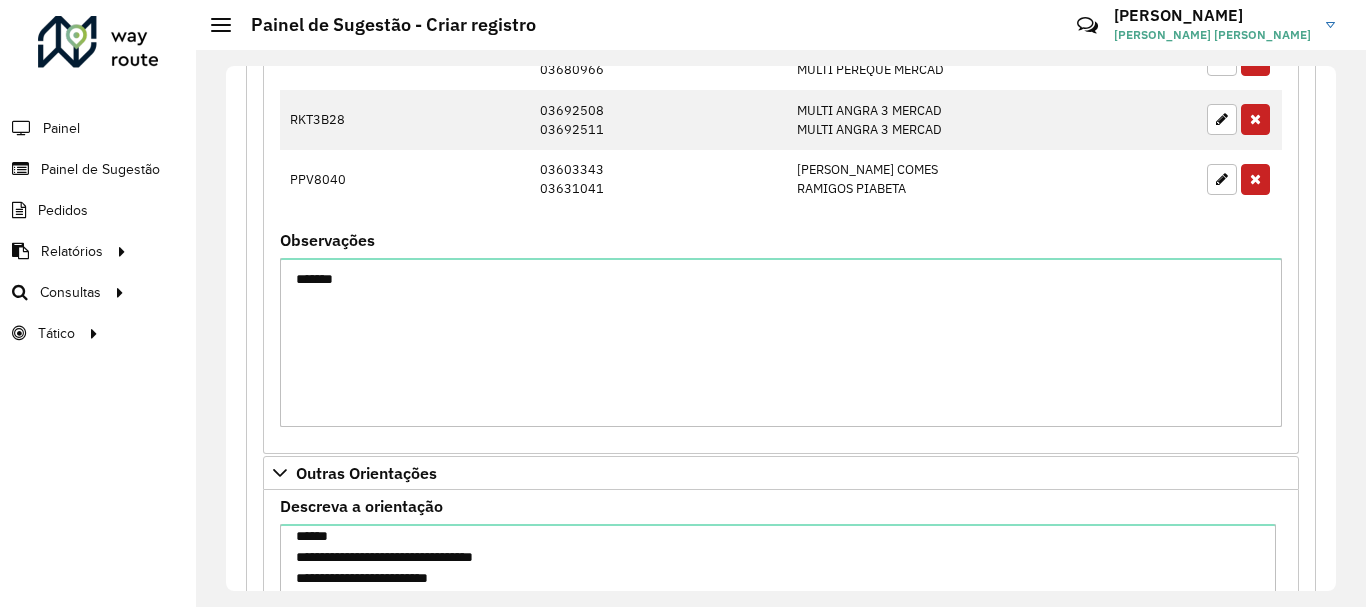 scroll, scrollTop: 1370, scrollLeft: 0, axis: vertical 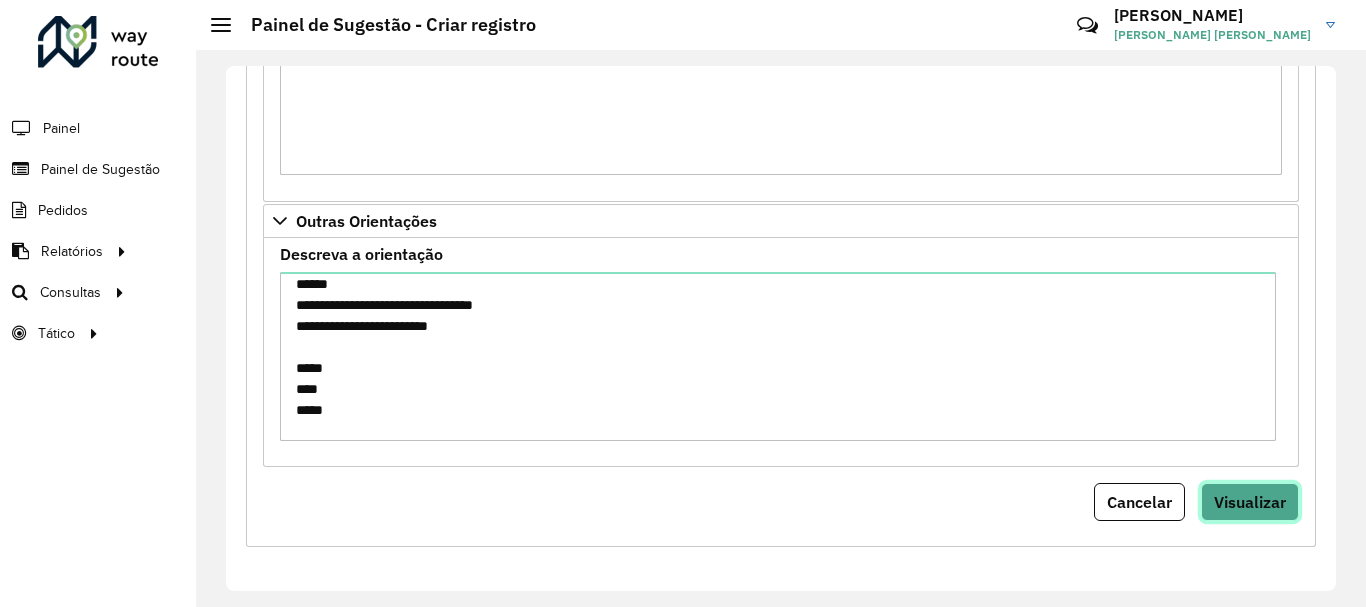 click on "Visualizar" at bounding box center [1250, 502] 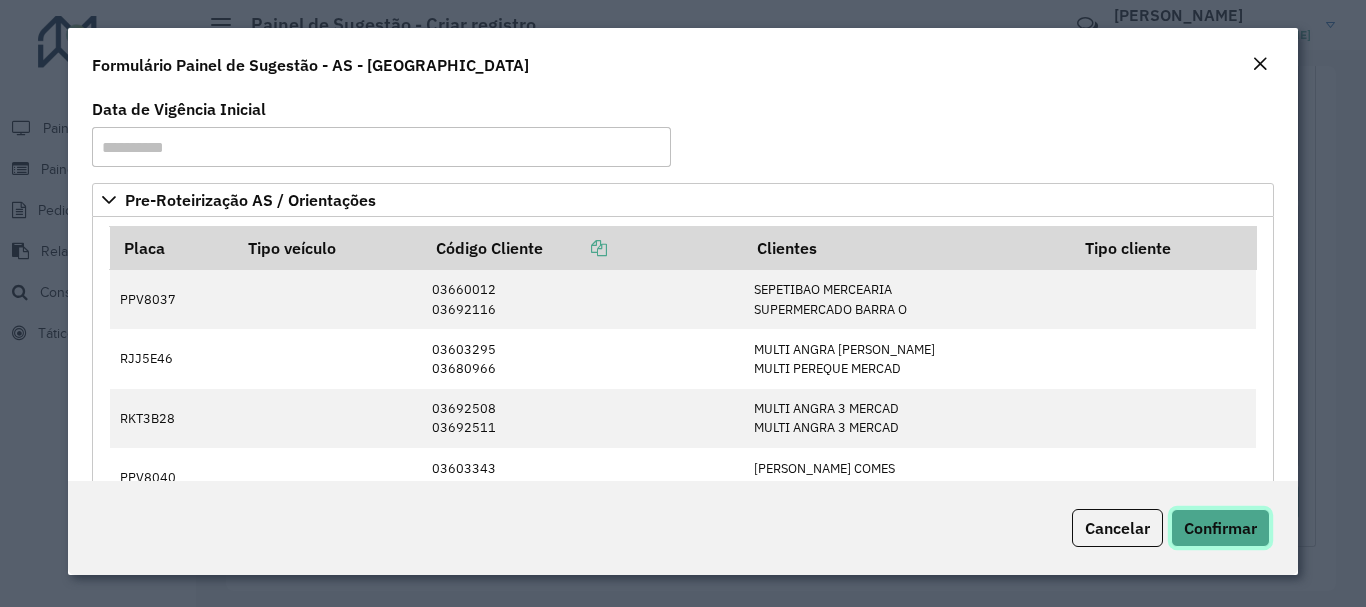 click on "Confirmar" 